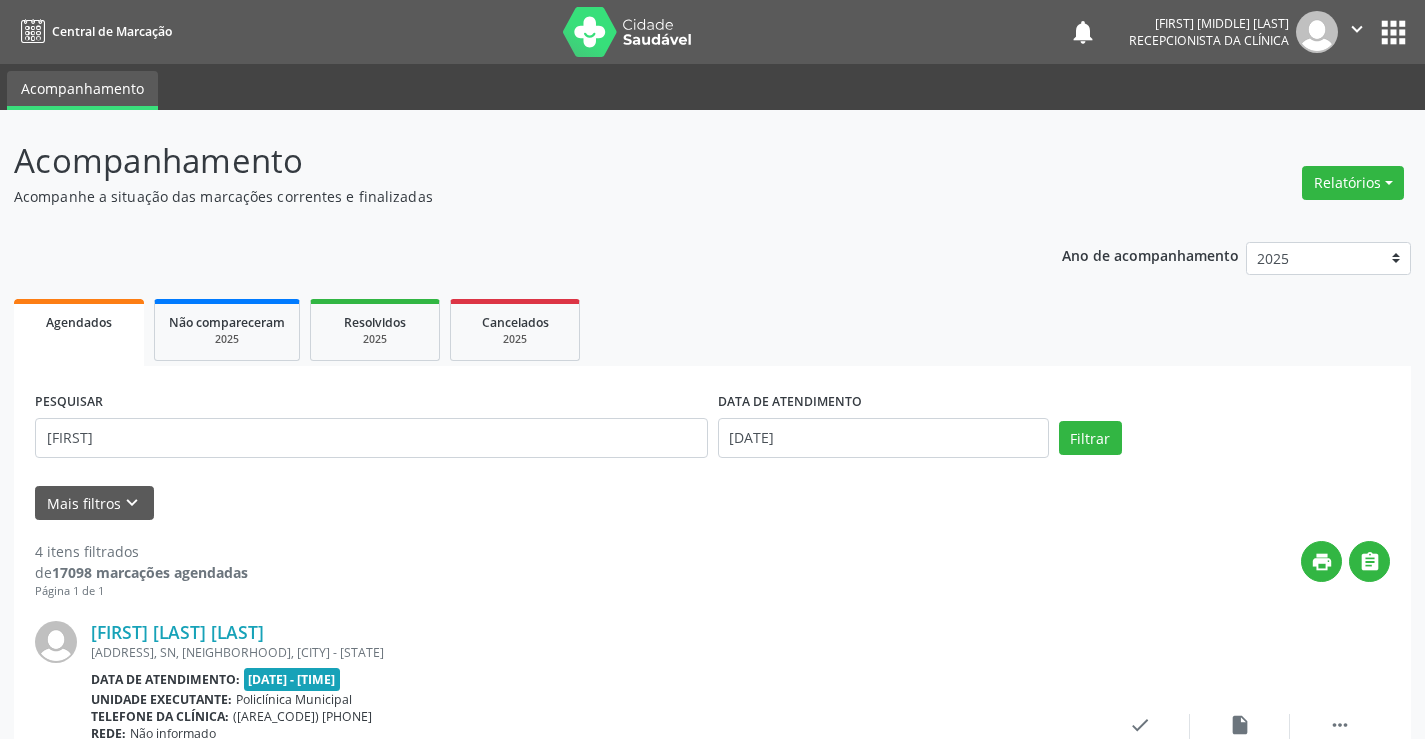 click on "[FIRST]" at bounding box center [371, 438] 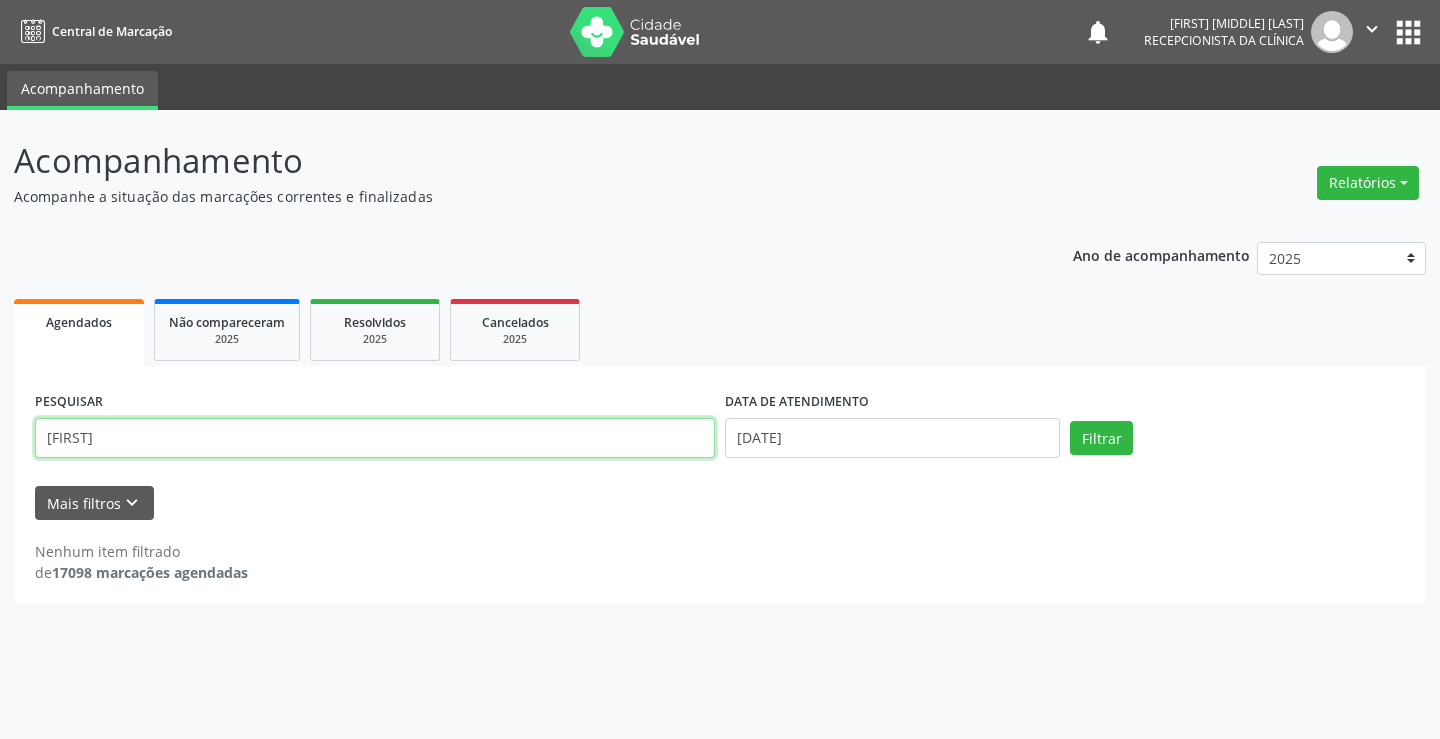 click on "[FIRST]" at bounding box center (375, 438) 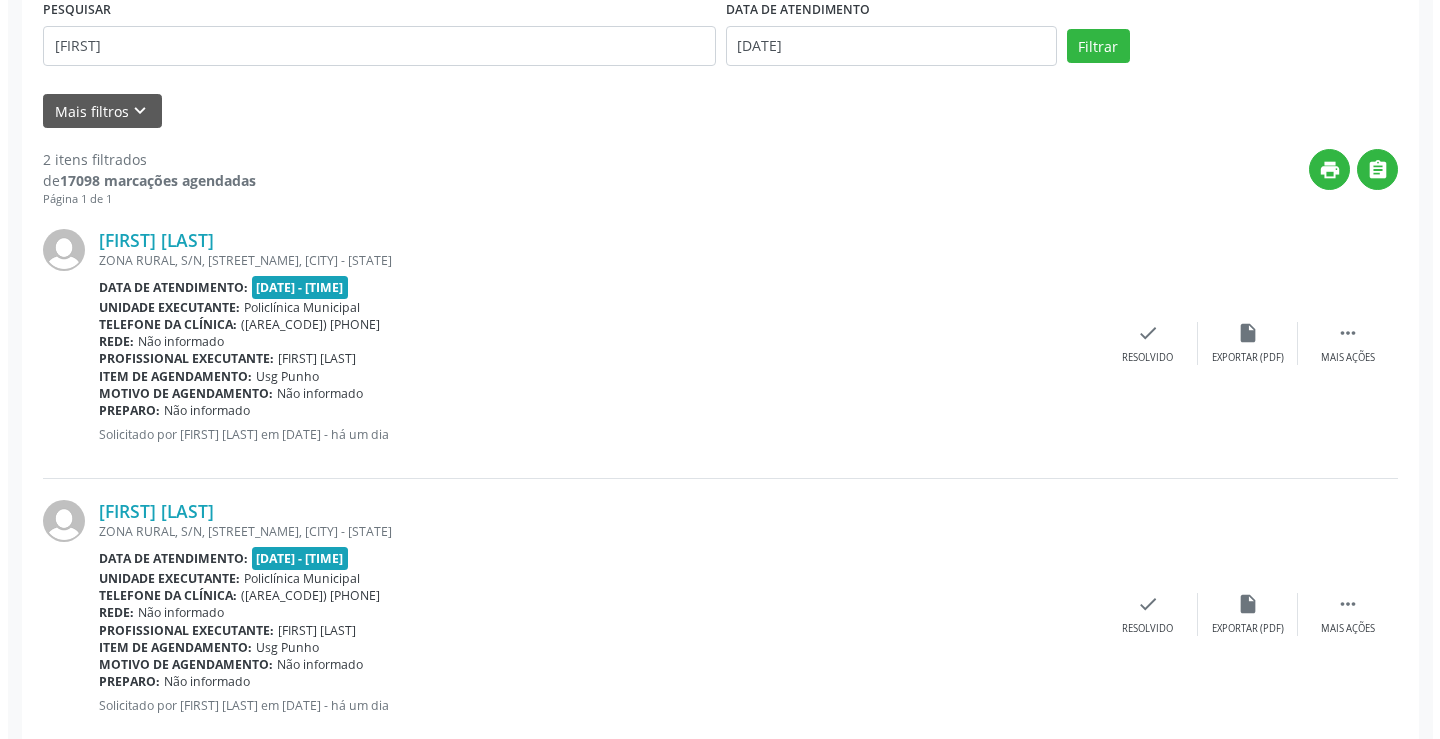 scroll, scrollTop: 437, scrollLeft: 0, axis: vertical 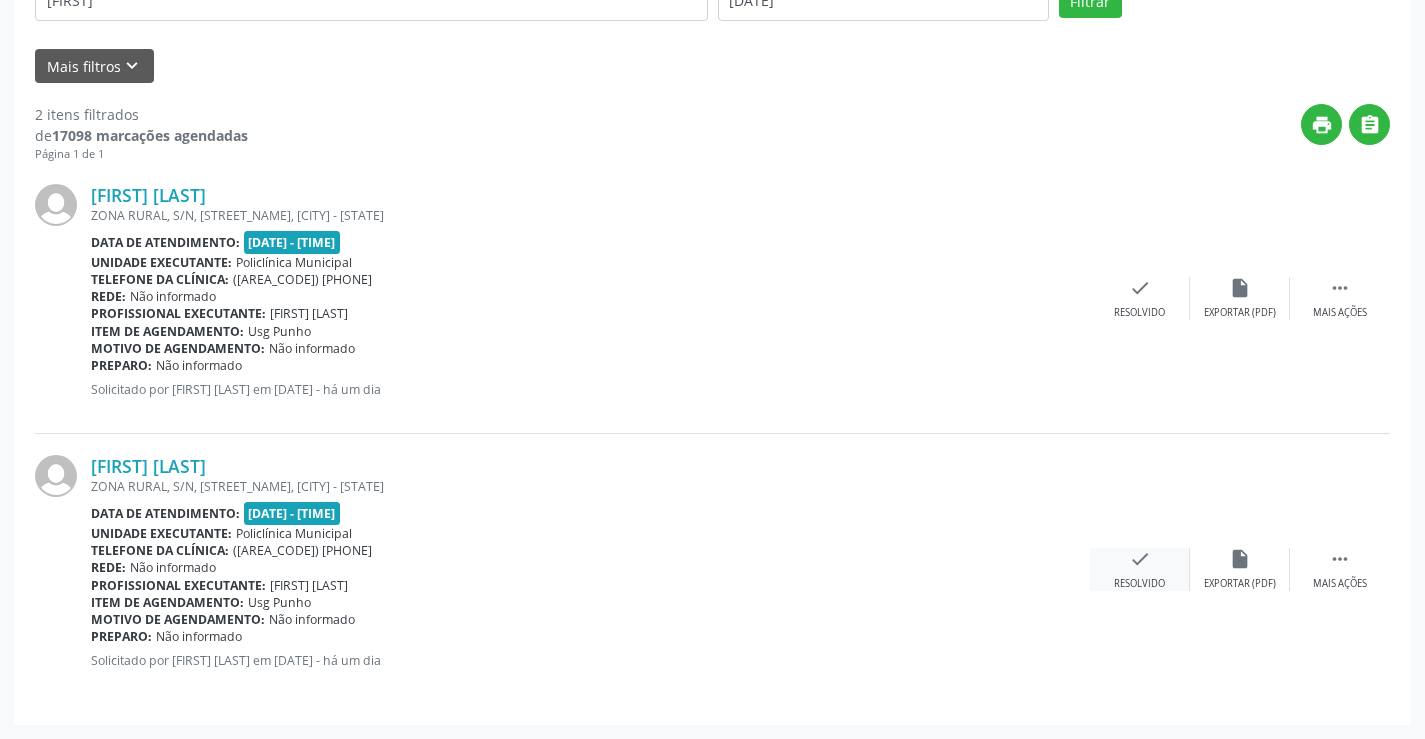 click on "check" at bounding box center [1240, 288] 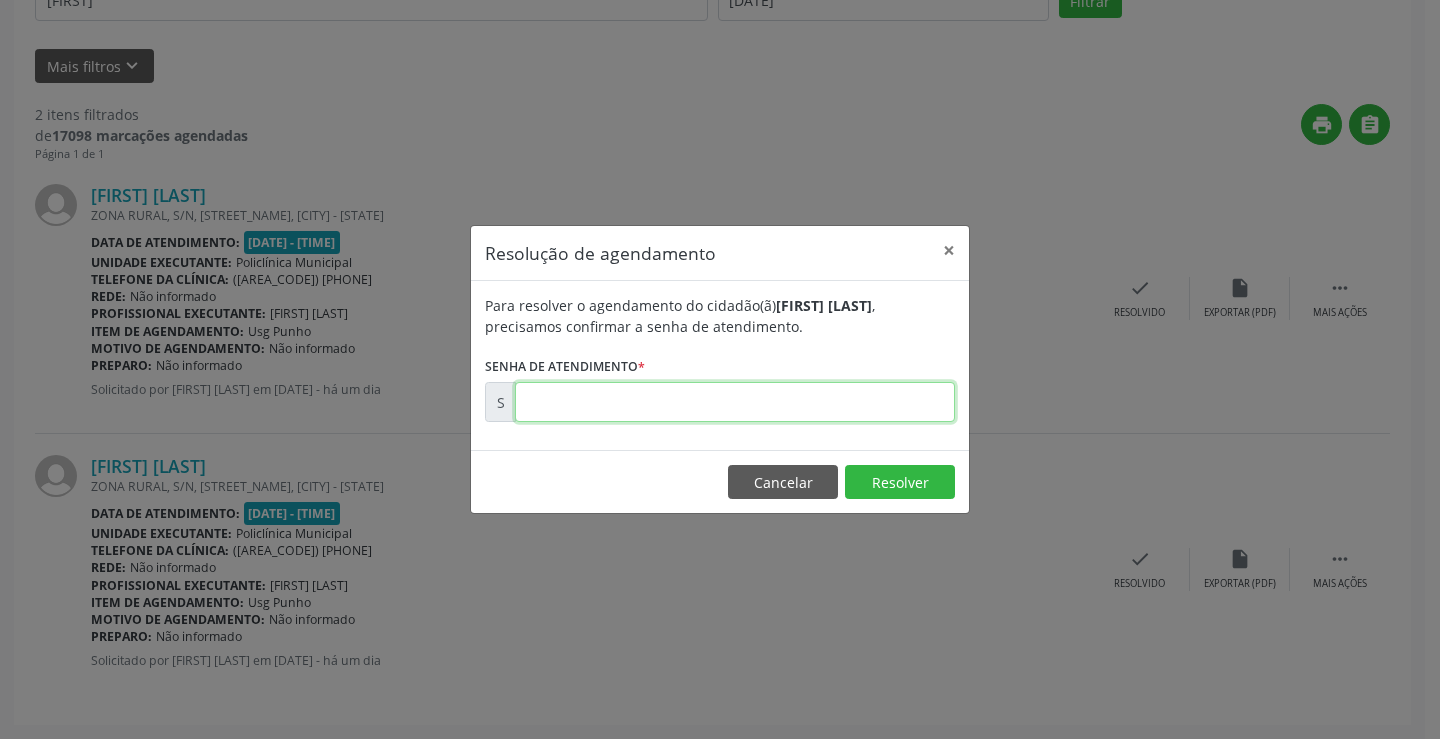 drag, startPoint x: 683, startPoint y: 384, endPoint x: 697, endPoint y: 423, distance: 41.4367 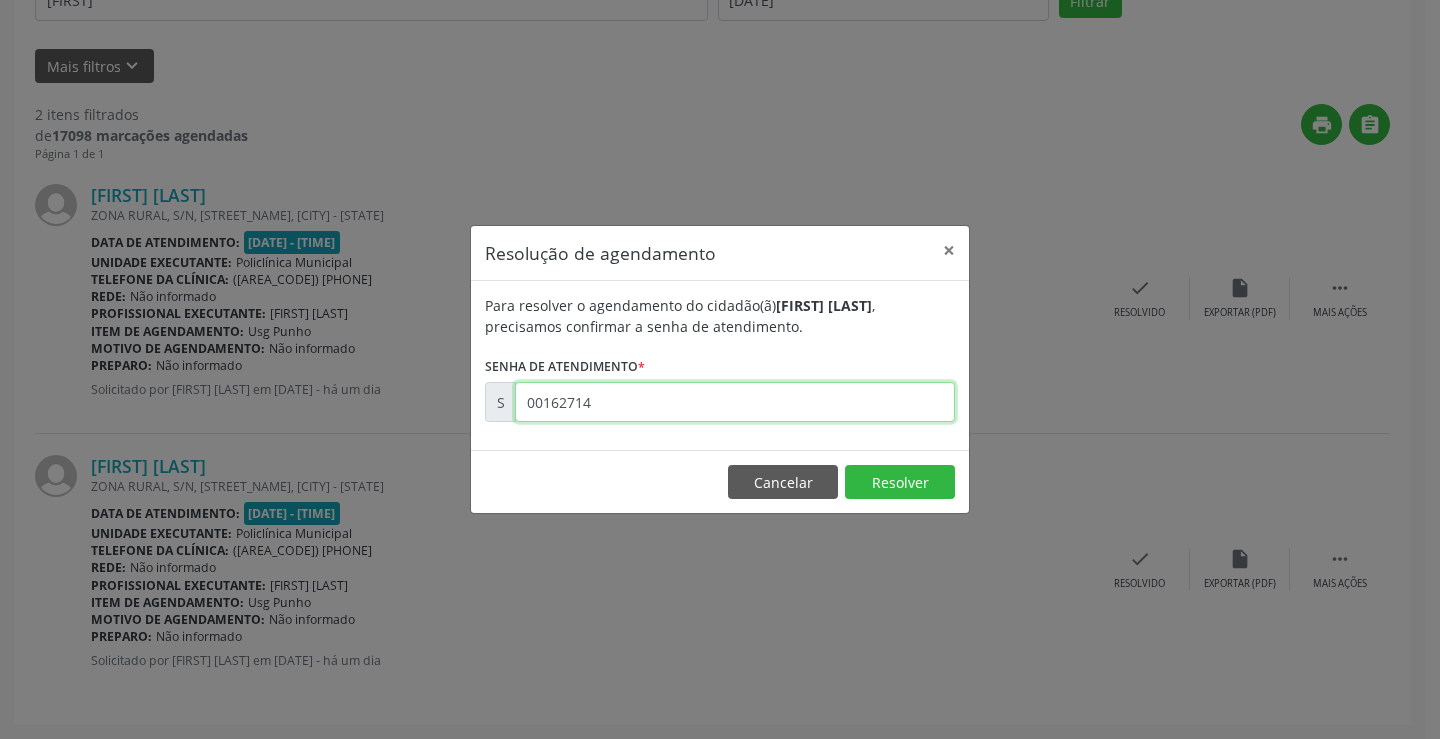 type on "00162714" 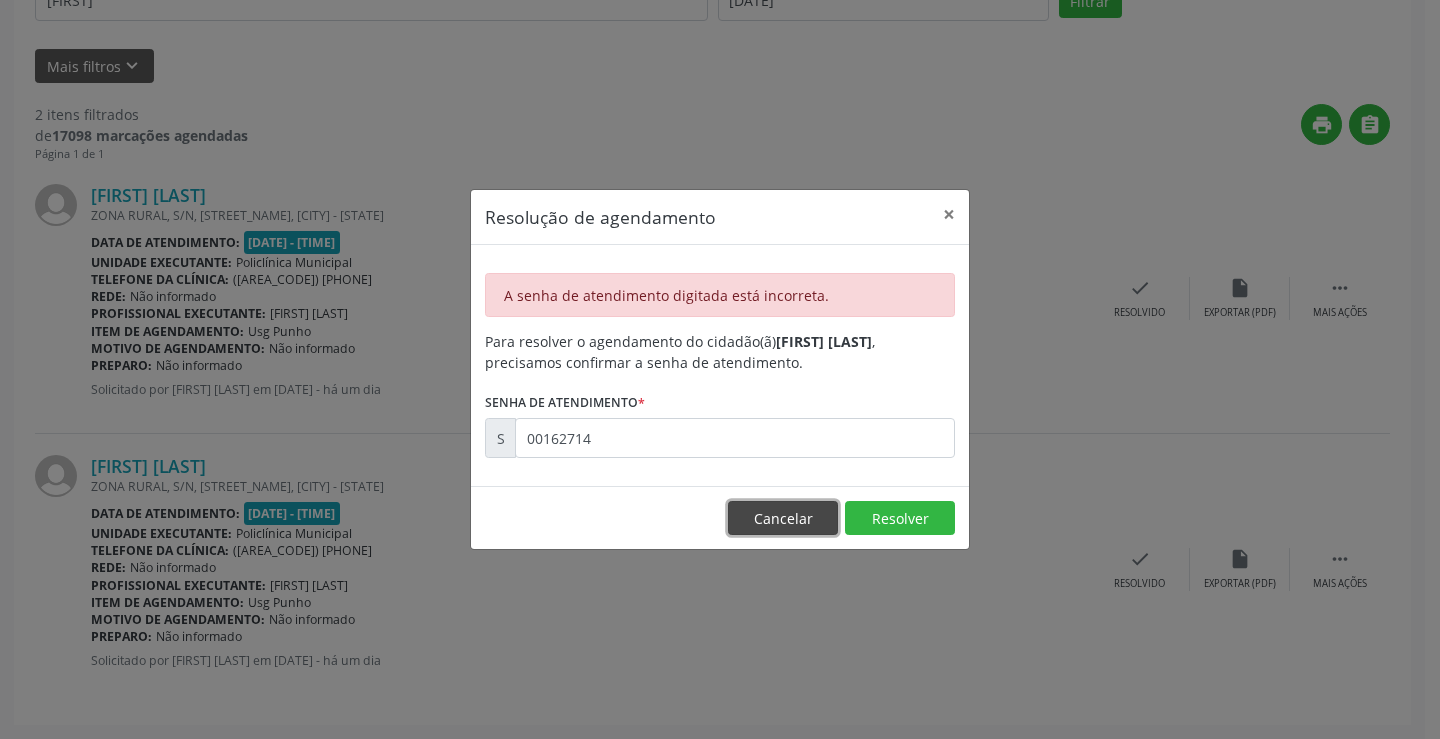 drag, startPoint x: 823, startPoint y: 528, endPoint x: 1025, endPoint y: 386, distance: 246.91699 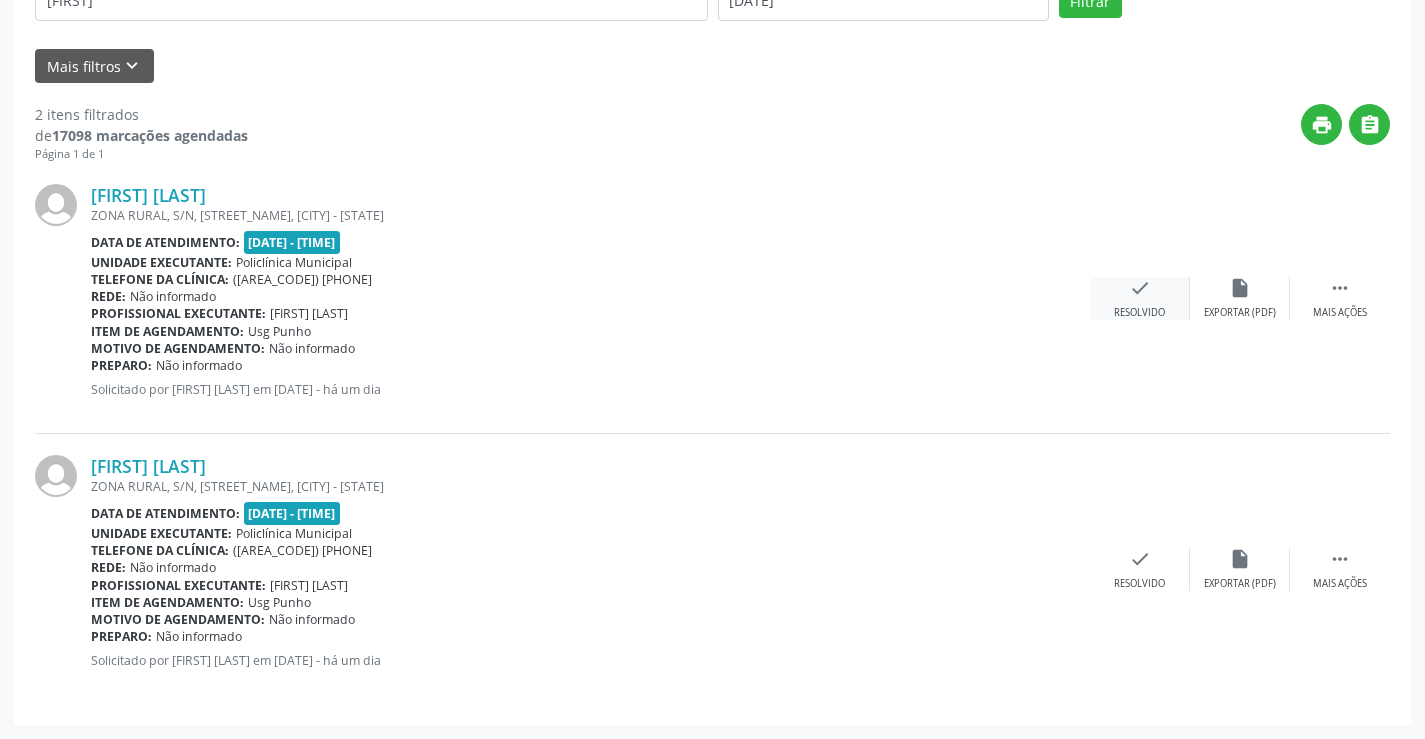 click on "check" at bounding box center (1240, 288) 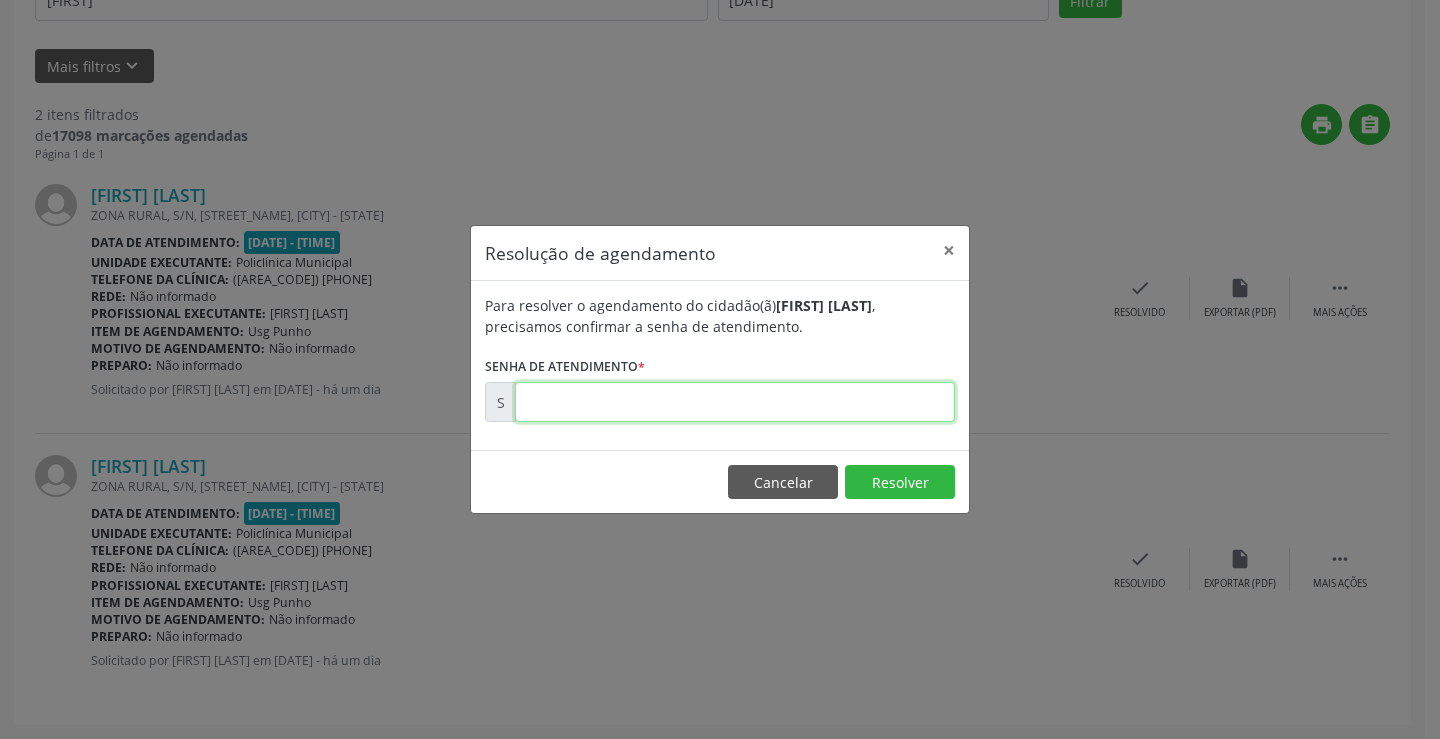 click at bounding box center (735, 402) 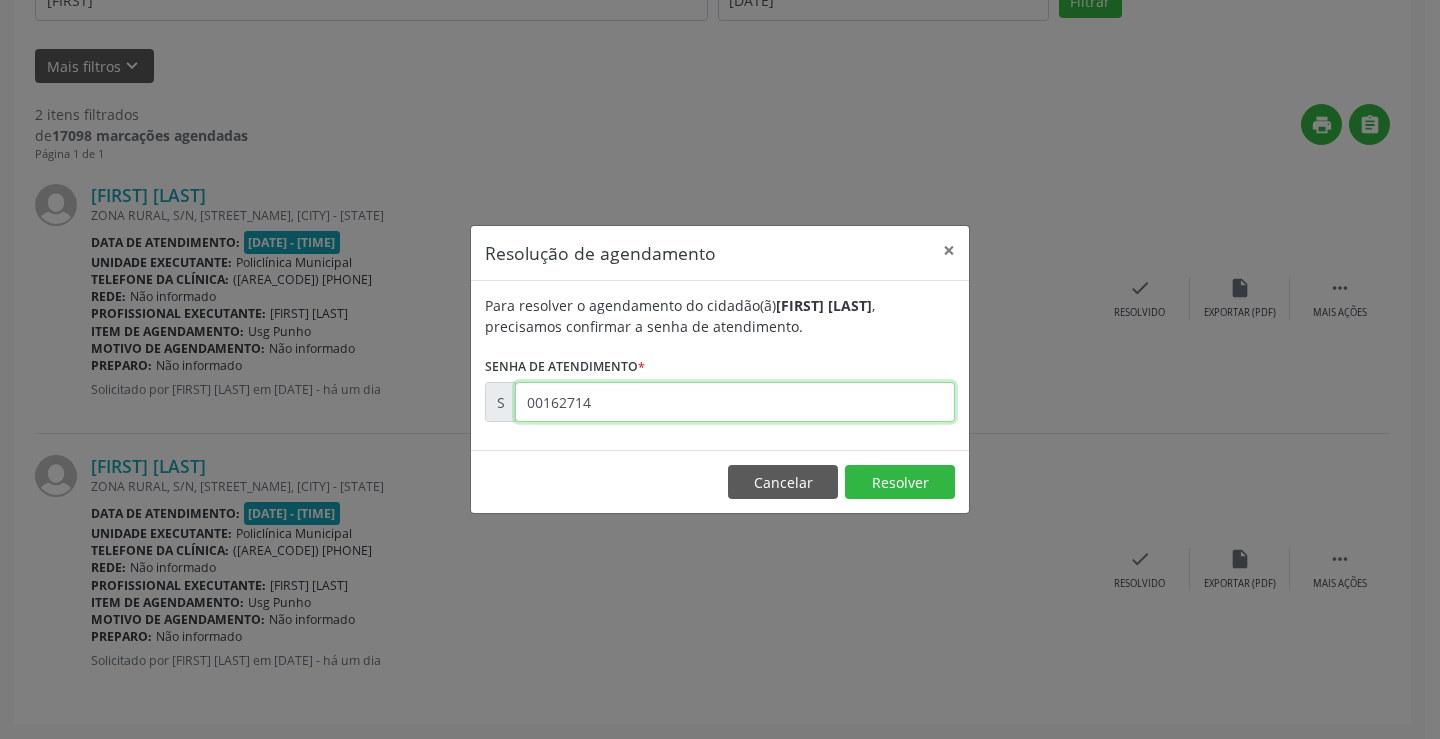 type on "00162714" 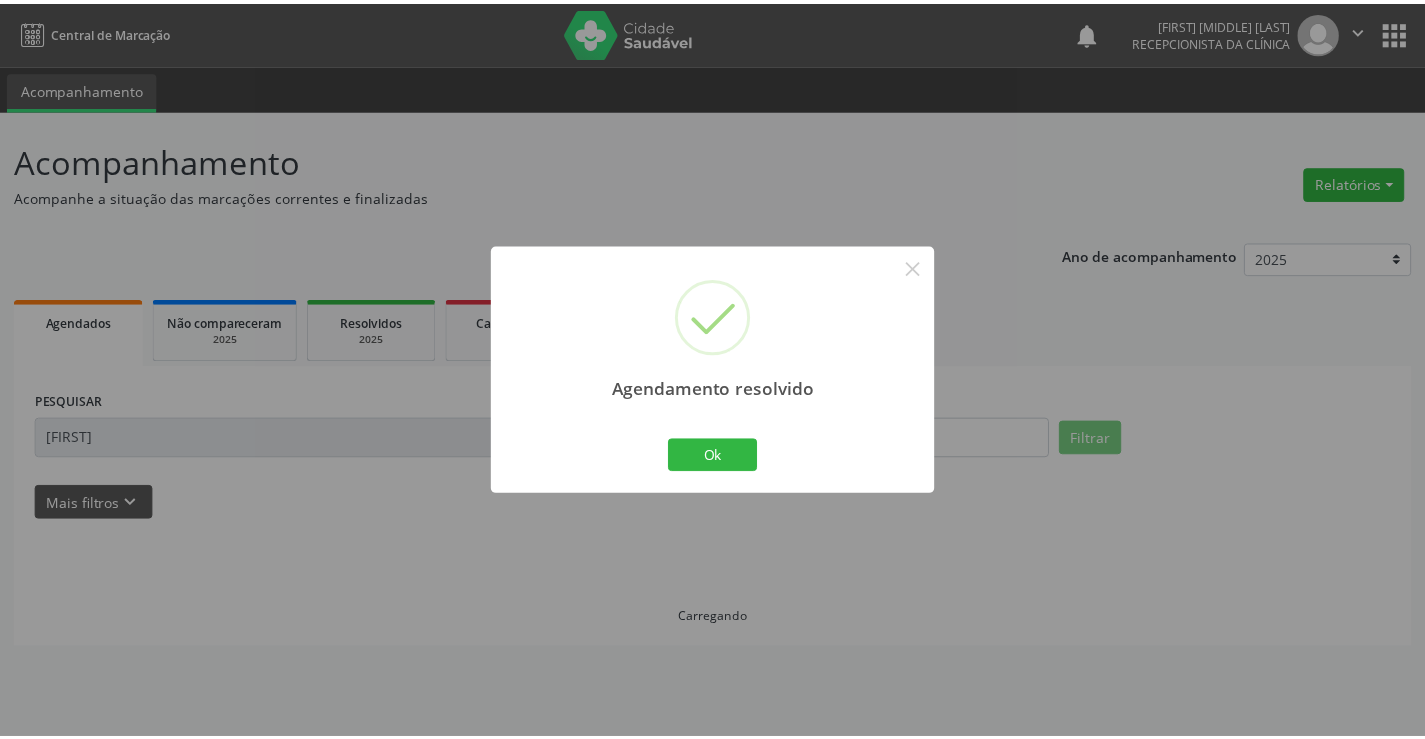 scroll, scrollTop: 0, scrollLeft: 0, axis: both 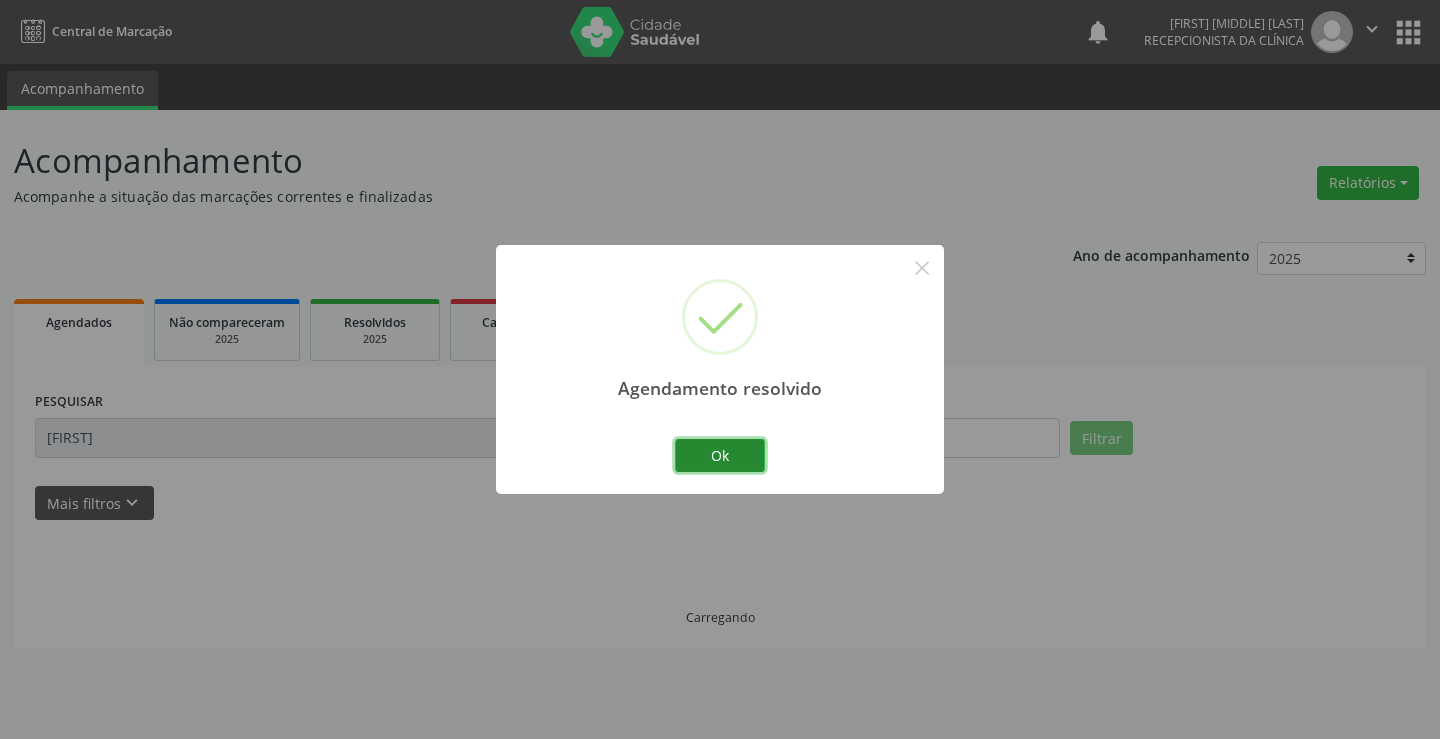 click on "Ok" at bounding box center [720, 456] 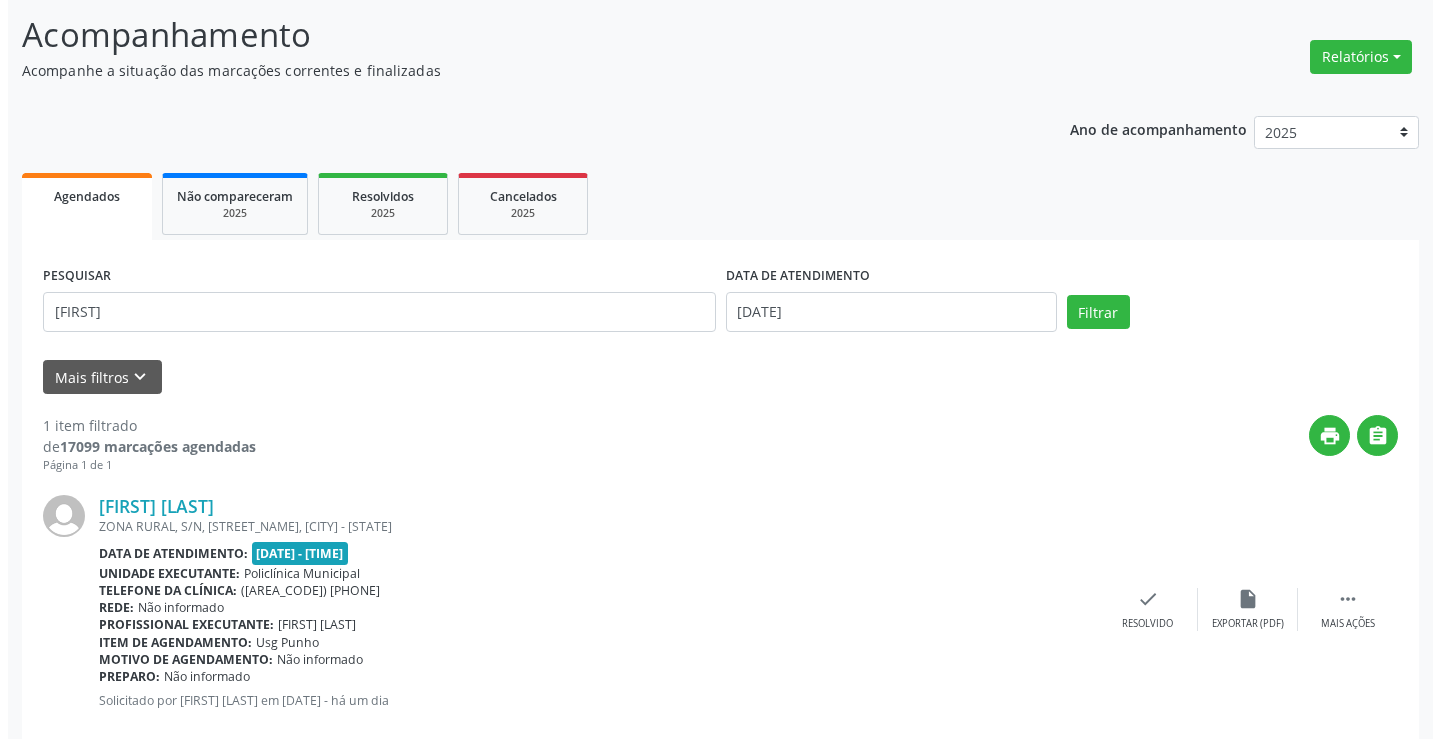 scroll, scrollTop: 166, scrollLeft: 0, axis: vertical 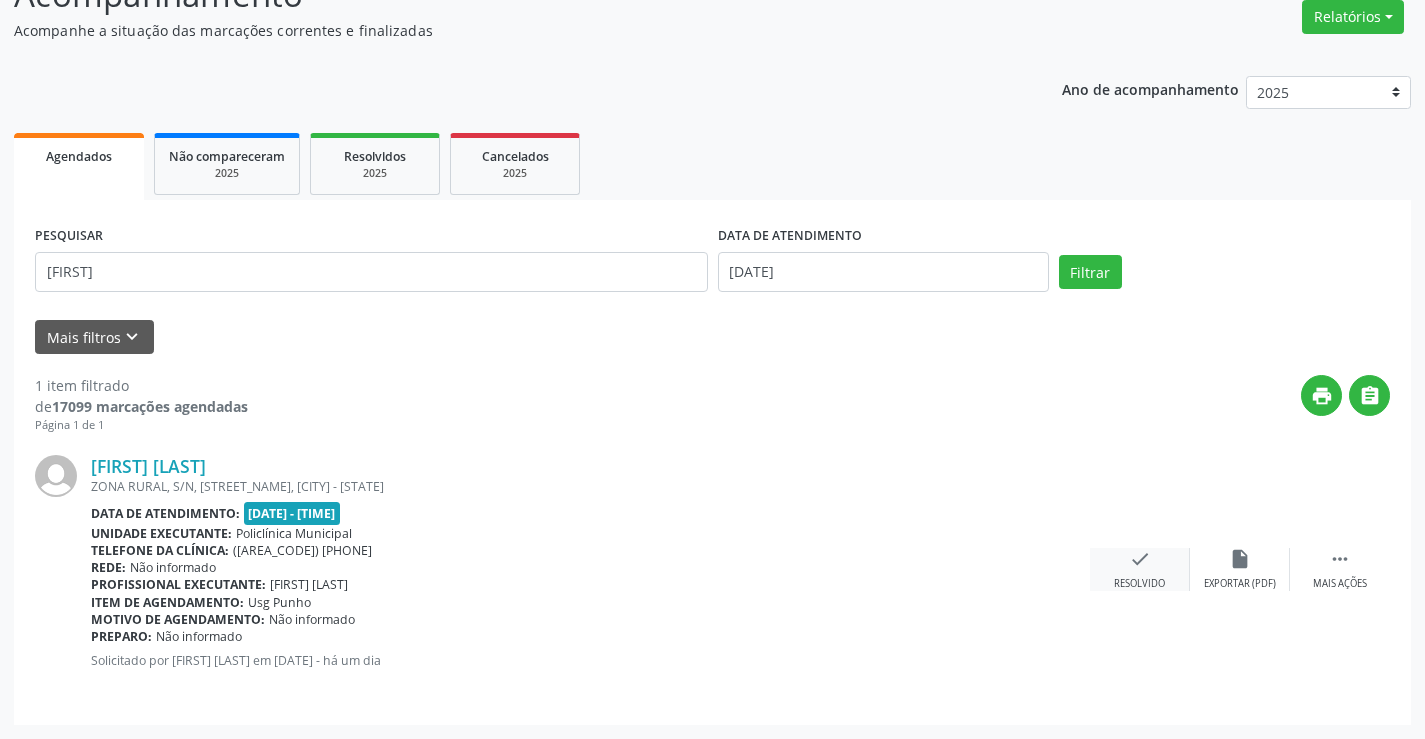 click on "Resolvido" at bounding box center (1240, 584) 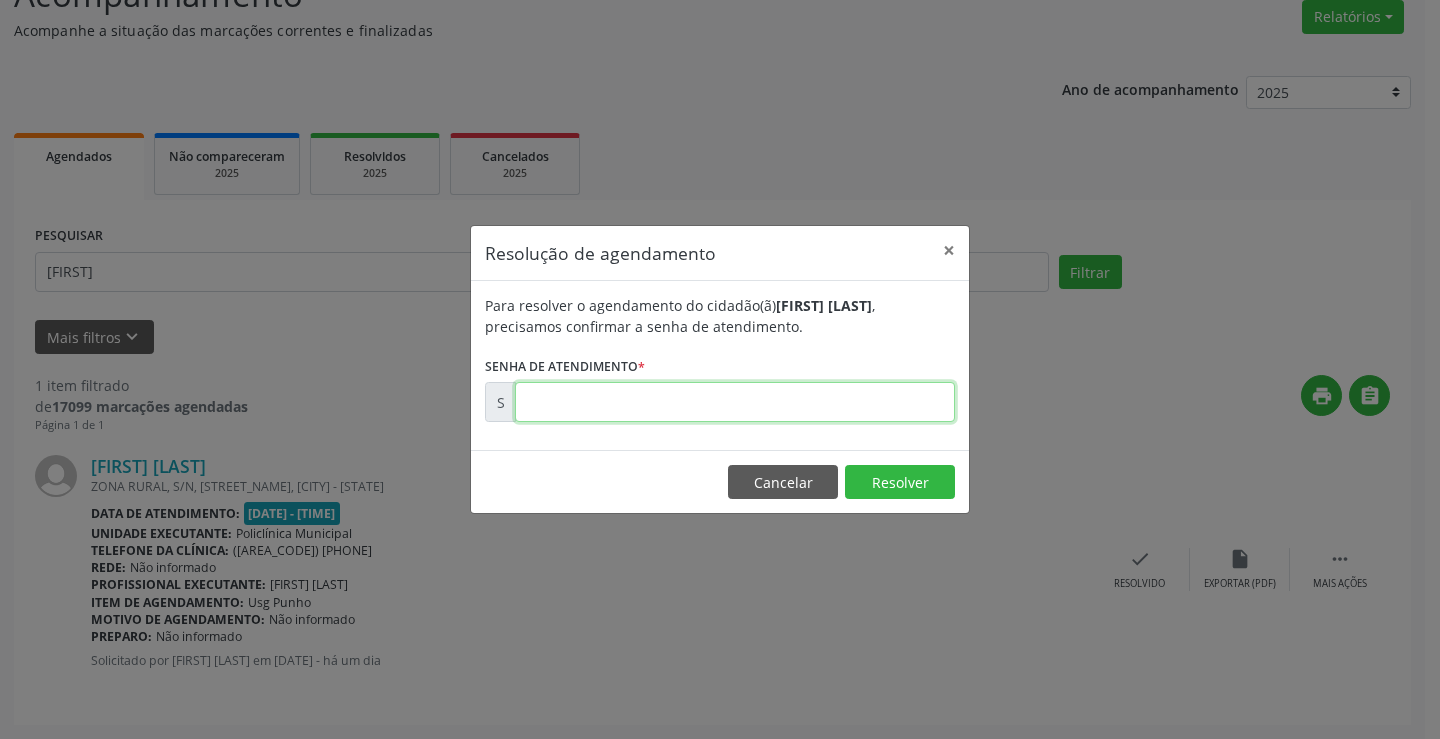 click at bounding box center (735, 402) 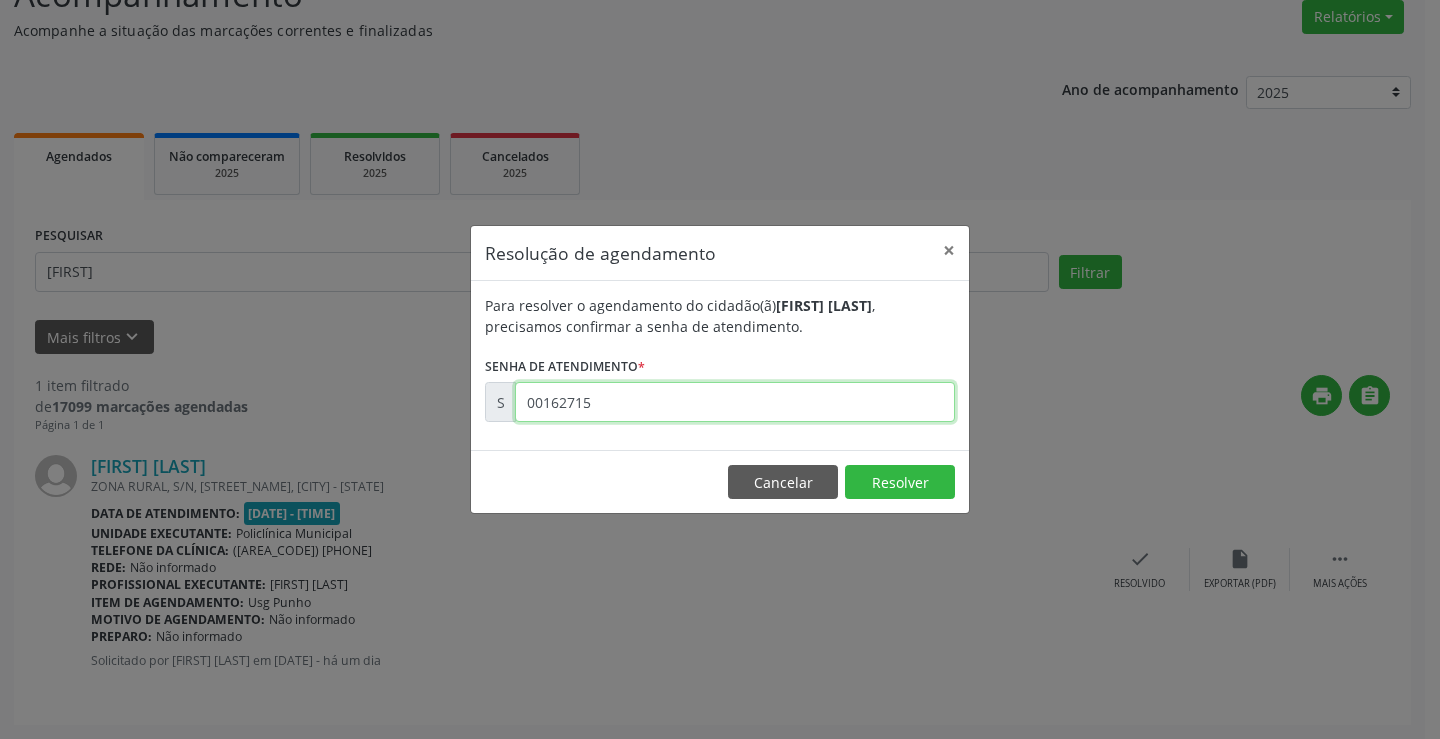 type on "00162715" 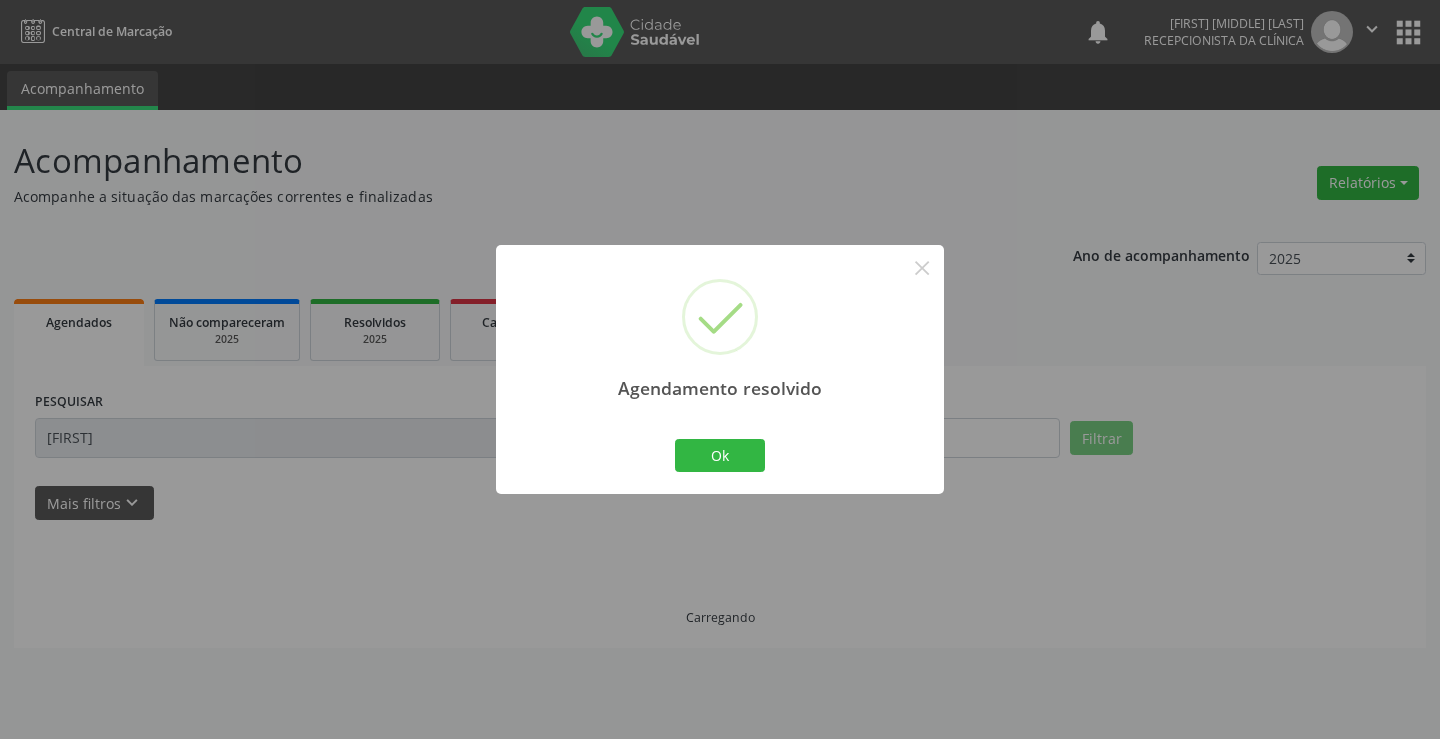 scroll, scrollTop: 0, scrollLeft: 0, axis: both 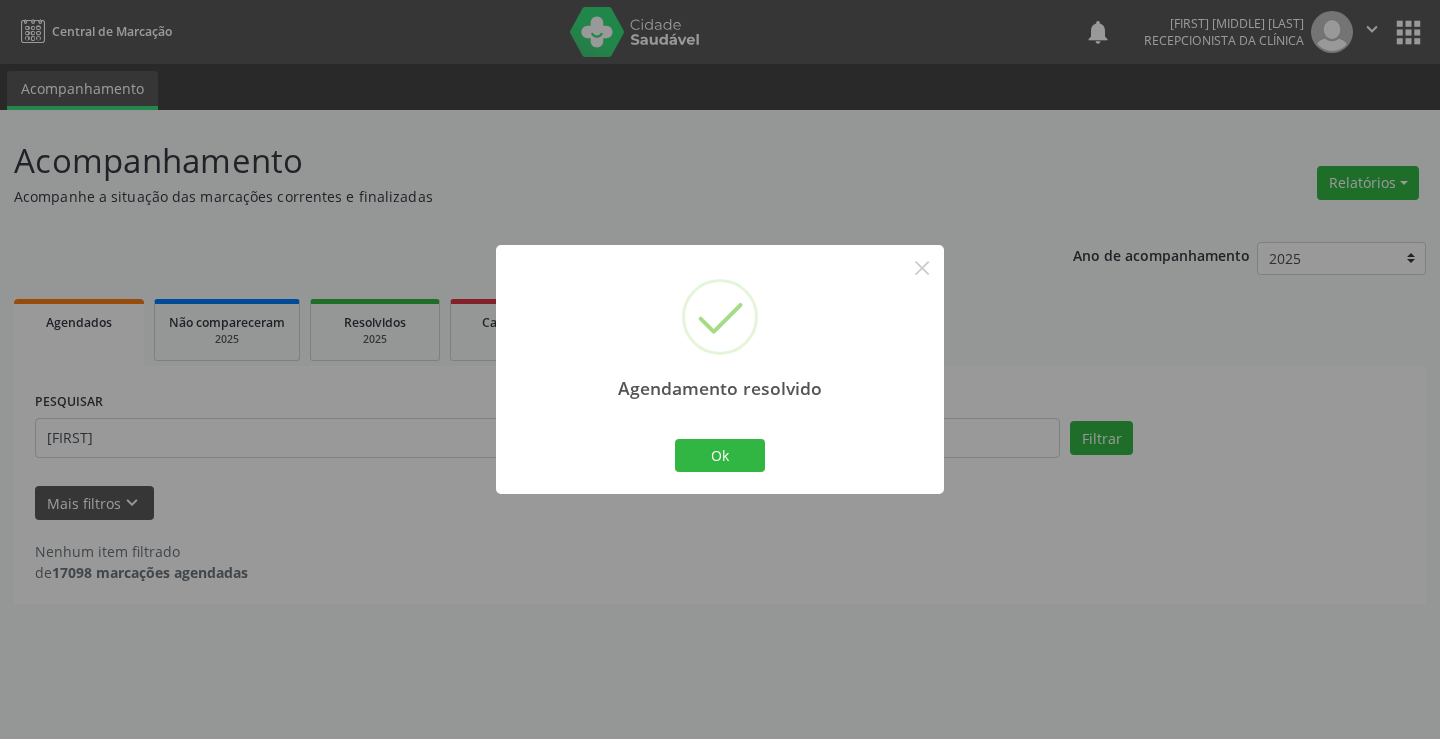 click on "Agendamento resolvido × Ok Cancel" at bounding box center [720, 369] 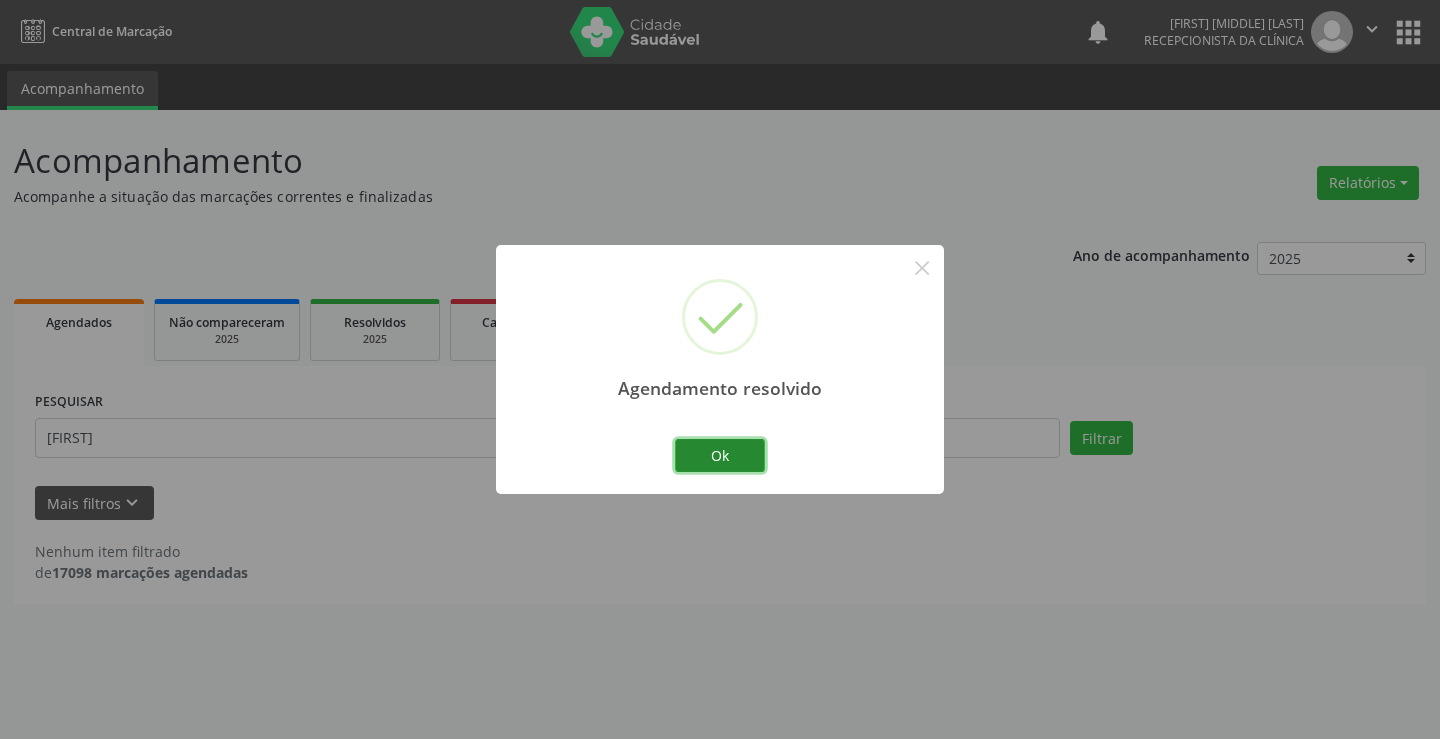 drag, startPoint x: 691, startPoint y: 455, endPoint x: 606, endPoint y: 428, distance: 89.1852 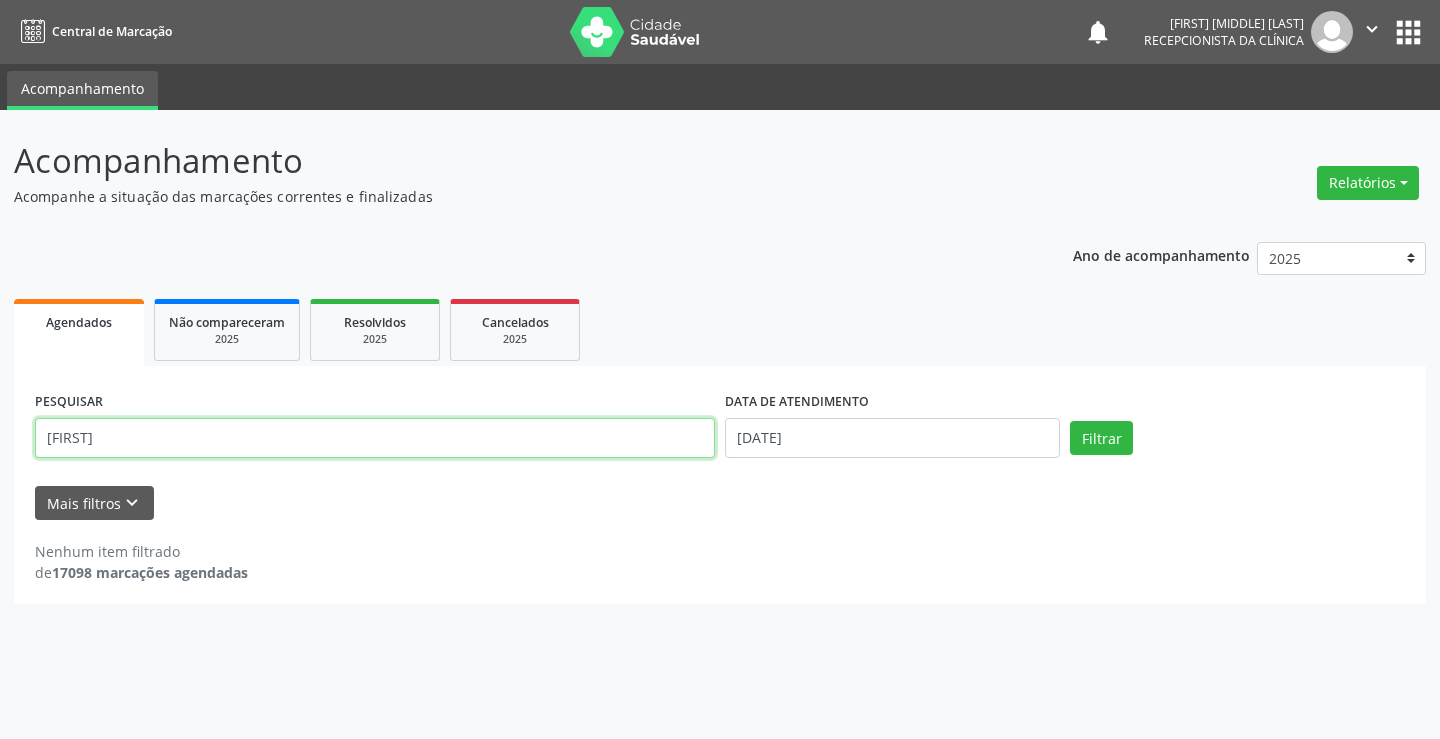 click on "[FIRST]" at bounding box center [375, 438] 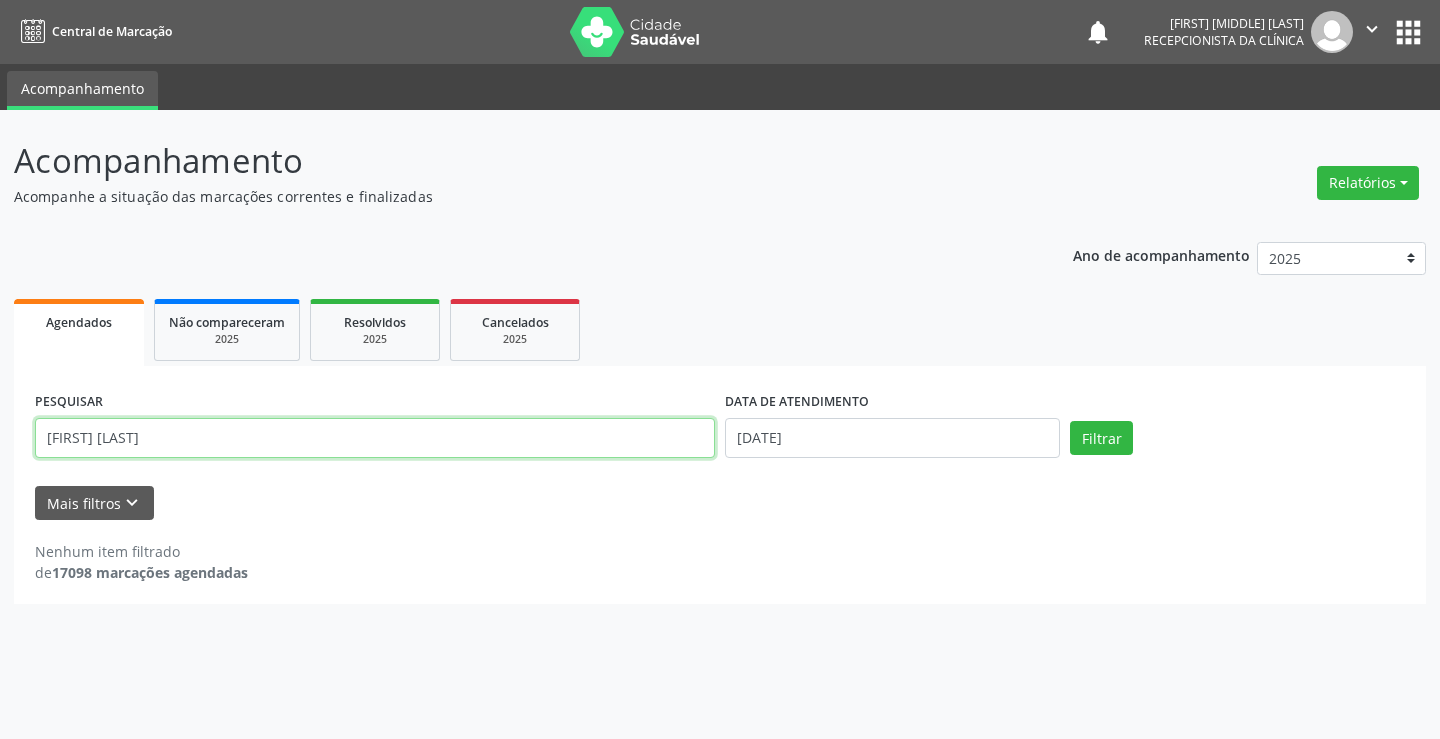 type on "[FIRST] [LAST]" 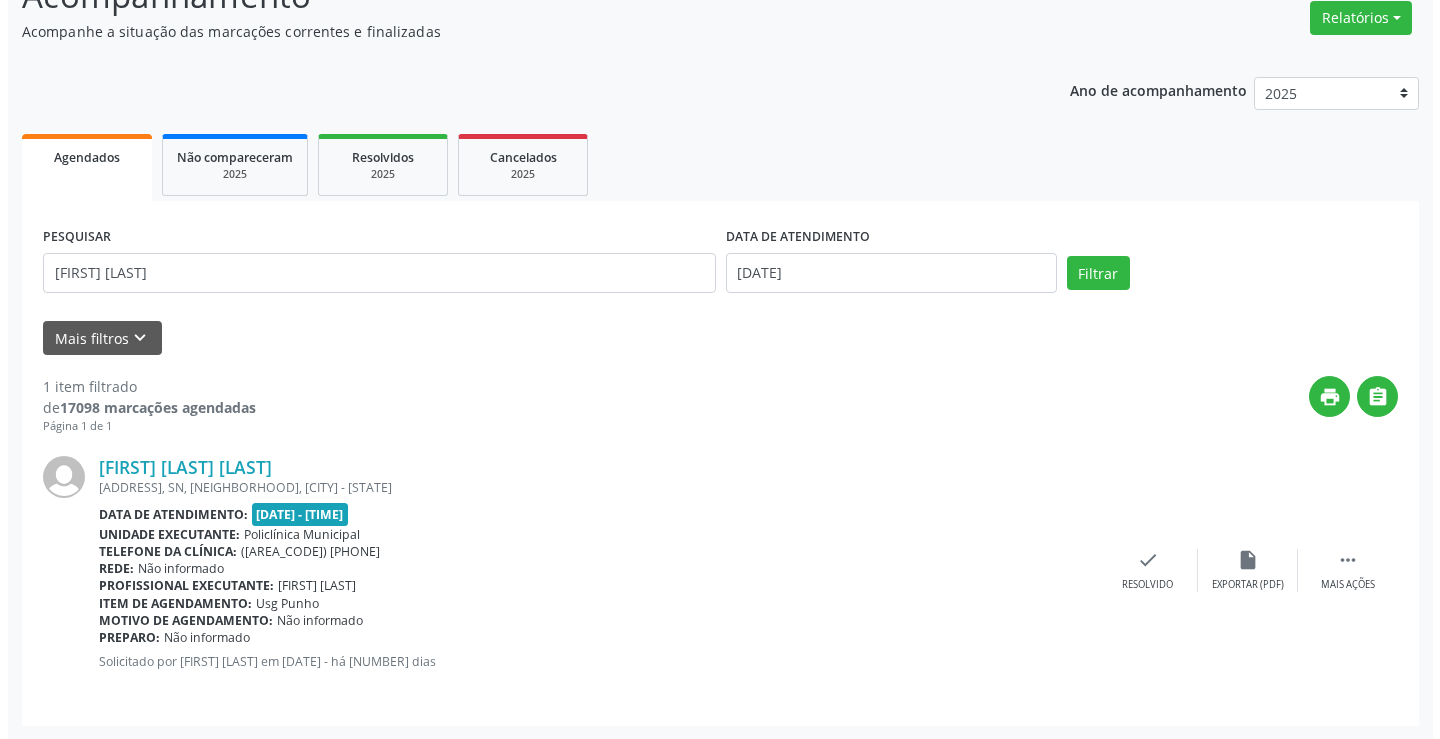scroll, scrollTop: 166, scrollLeft: 0, axis: vertical 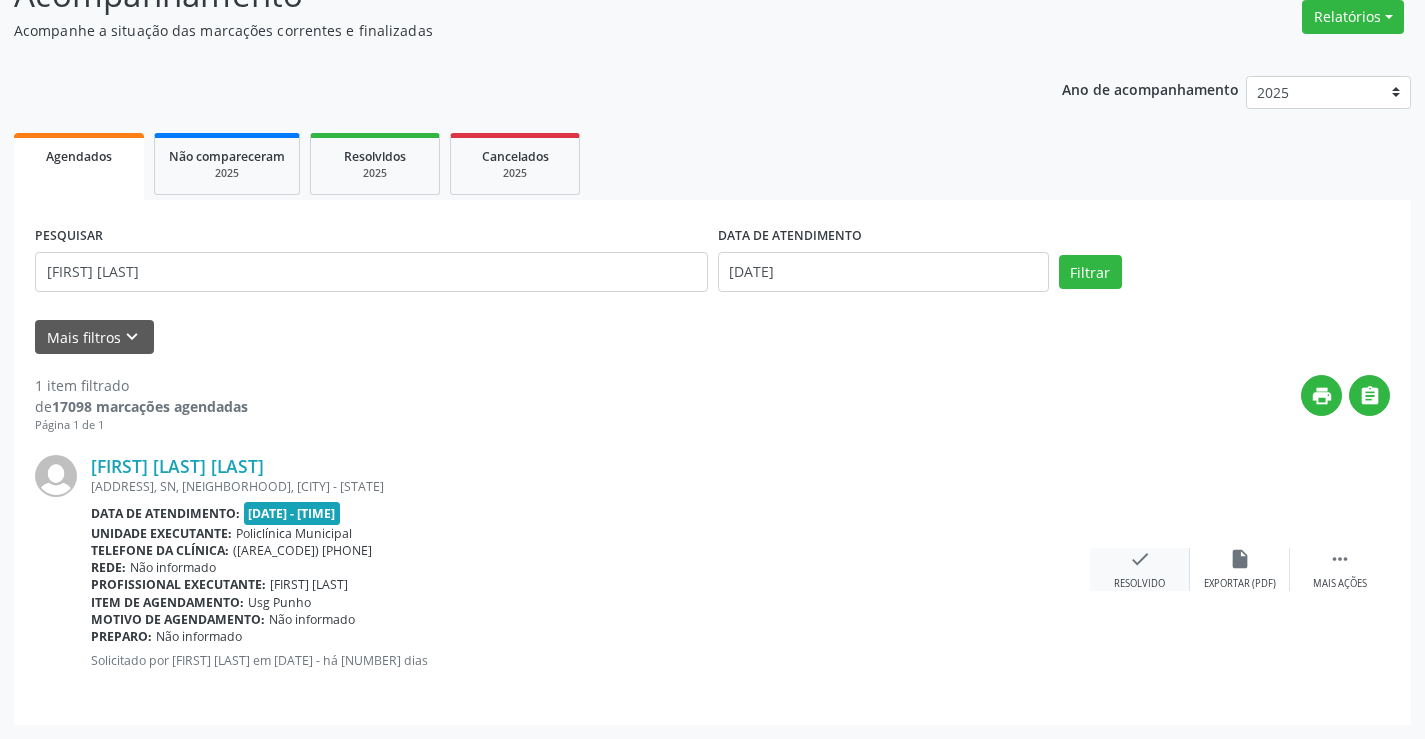 click on "check
Resolvido" at bounding box center (1140, 569) 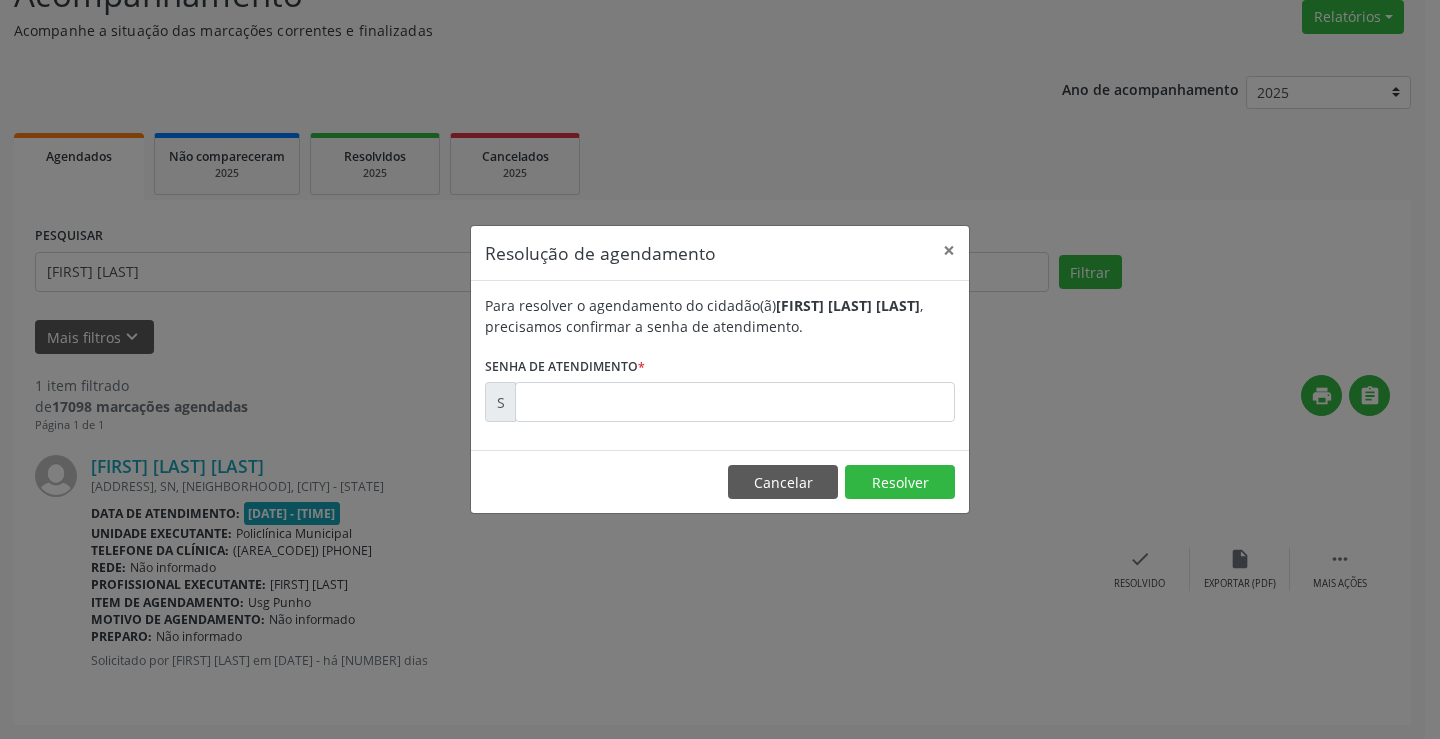 click on "Para resolver o agendamento do cidadão(ã)  [FIRST] [MIDDLE] [LAST] ,
precisamos confirmar a senha de atendimento.
Senha de atendimento
*
S" at bounding box center [720, 365] 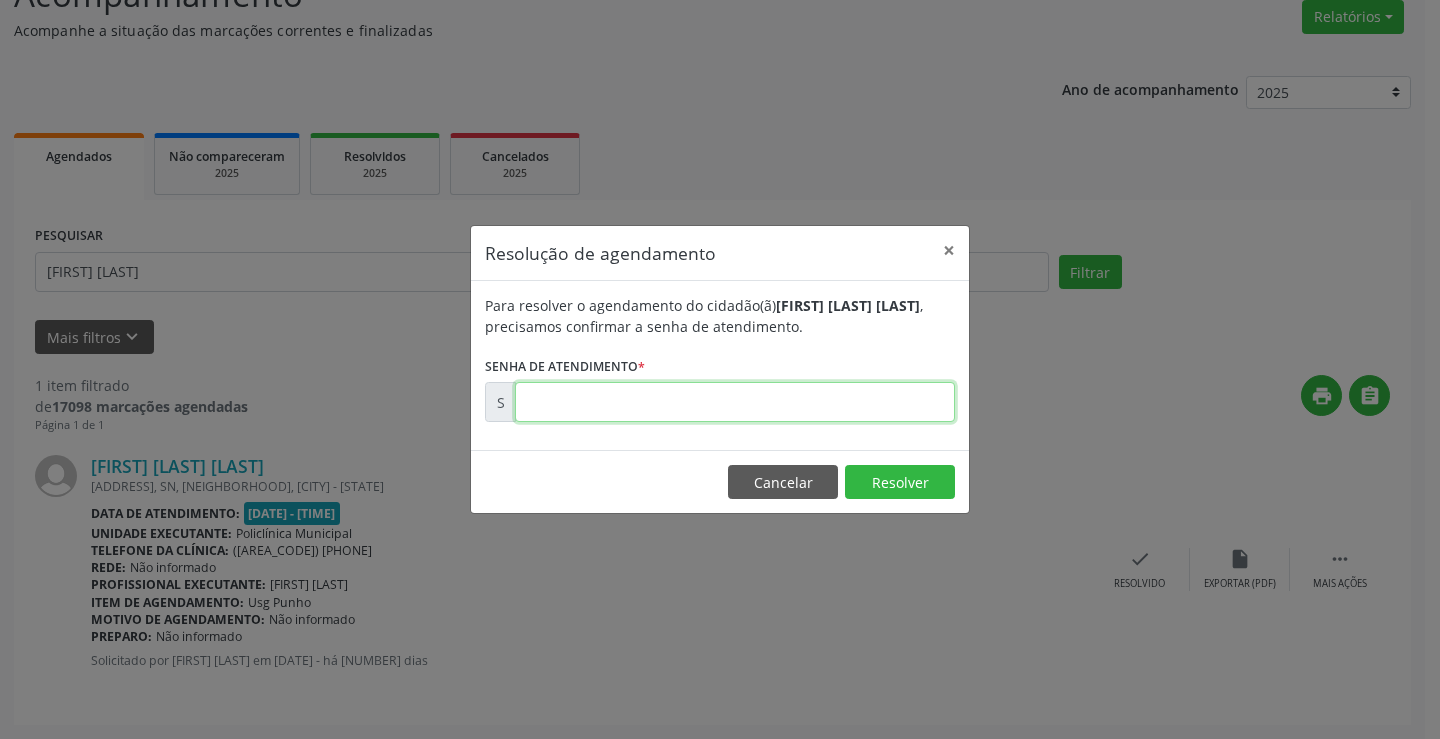 click at bounding box center [735, 402] 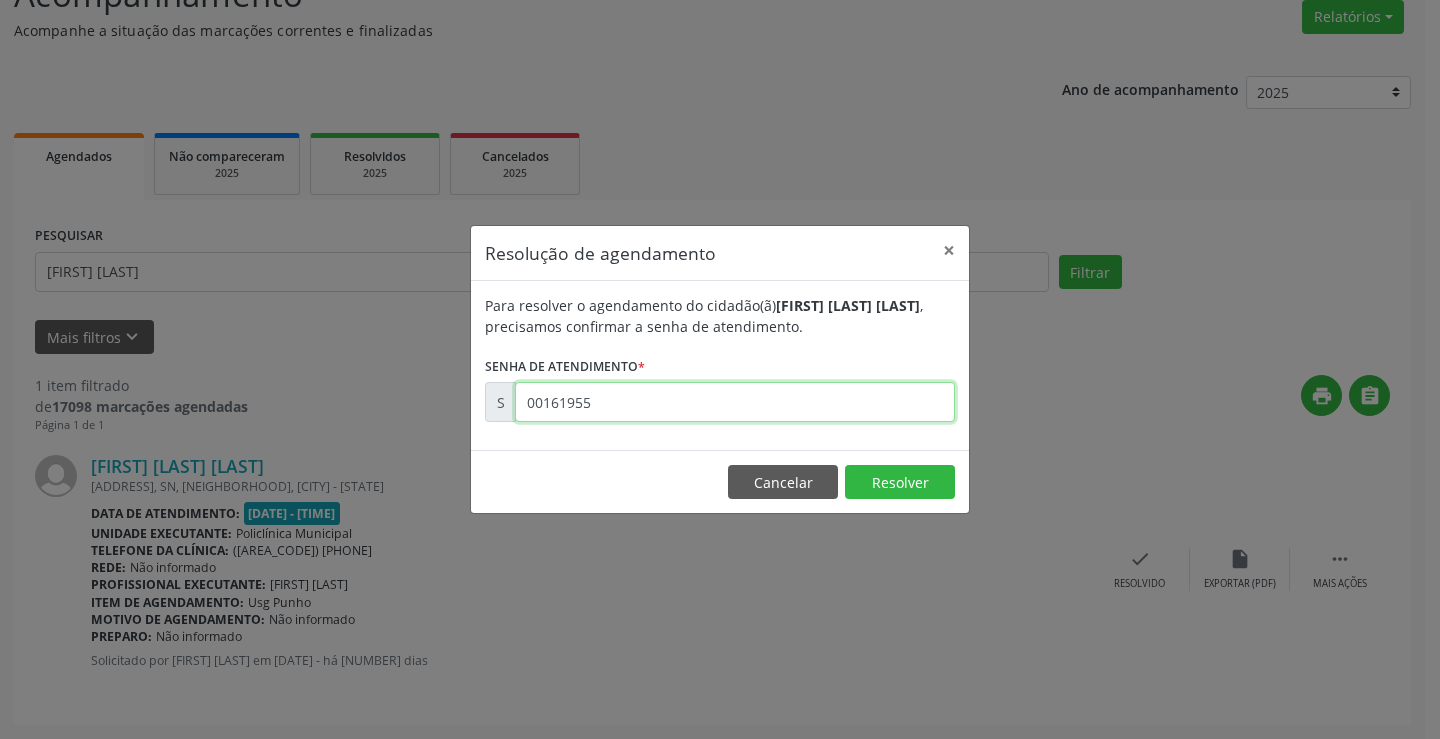 type on "00161955" 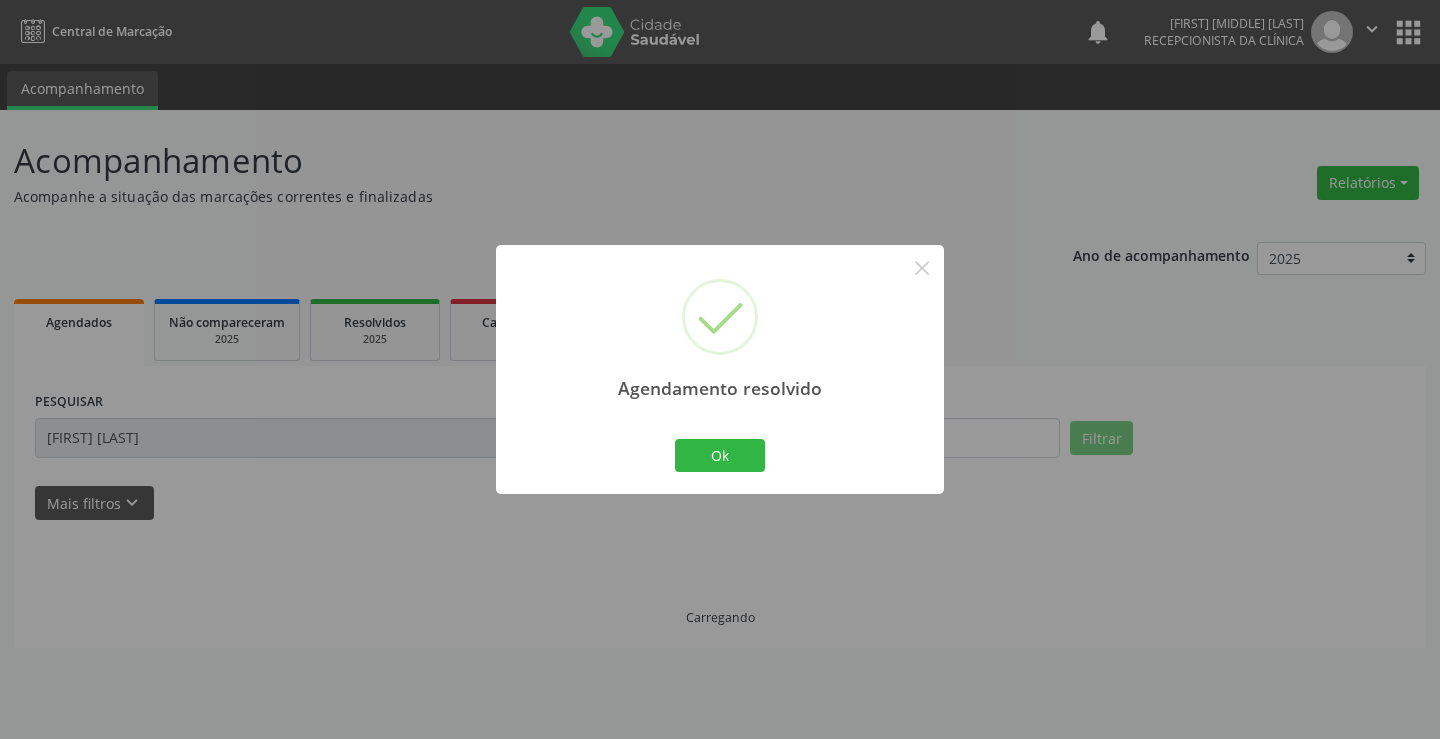 scroll, scrollTop: 0, scrollLeft: 0, axis: both 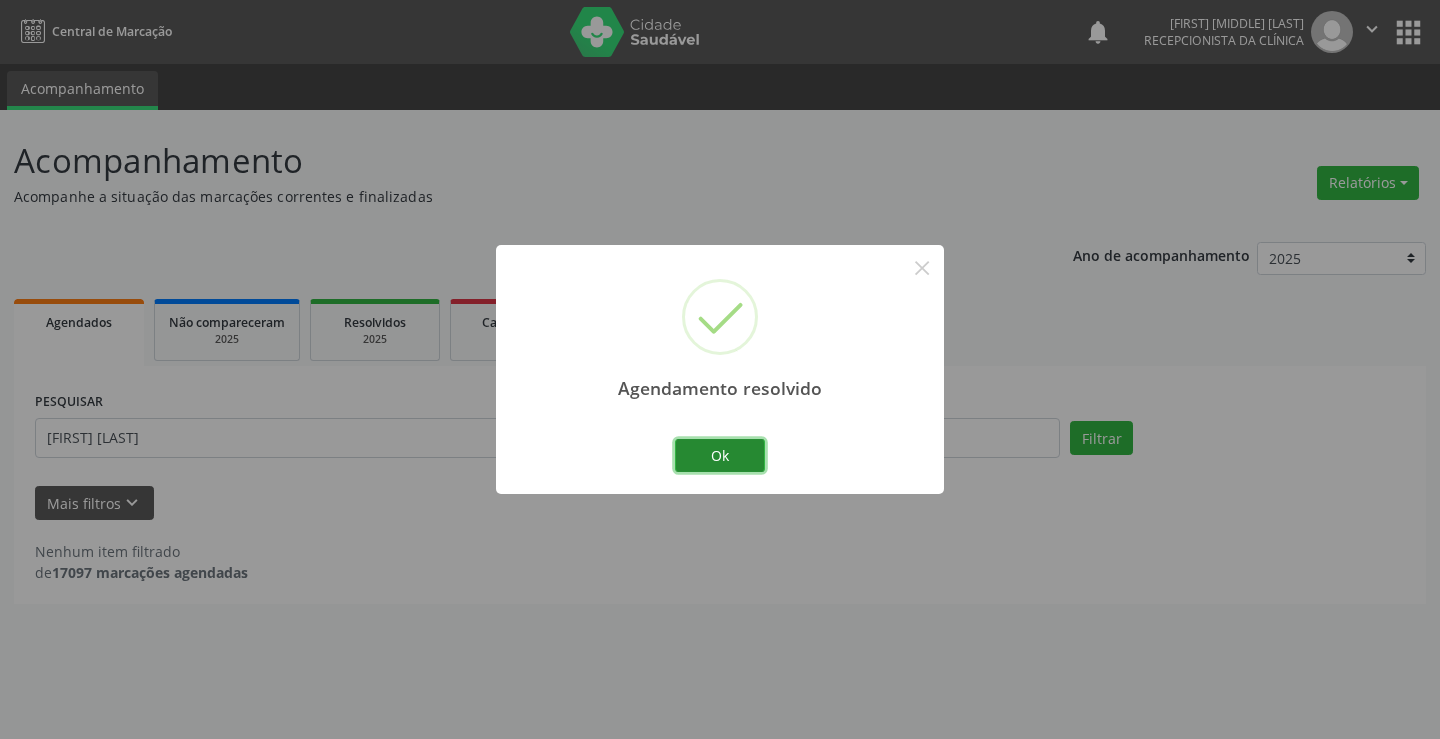 click on "Ok" at bounding box center (720, 456) 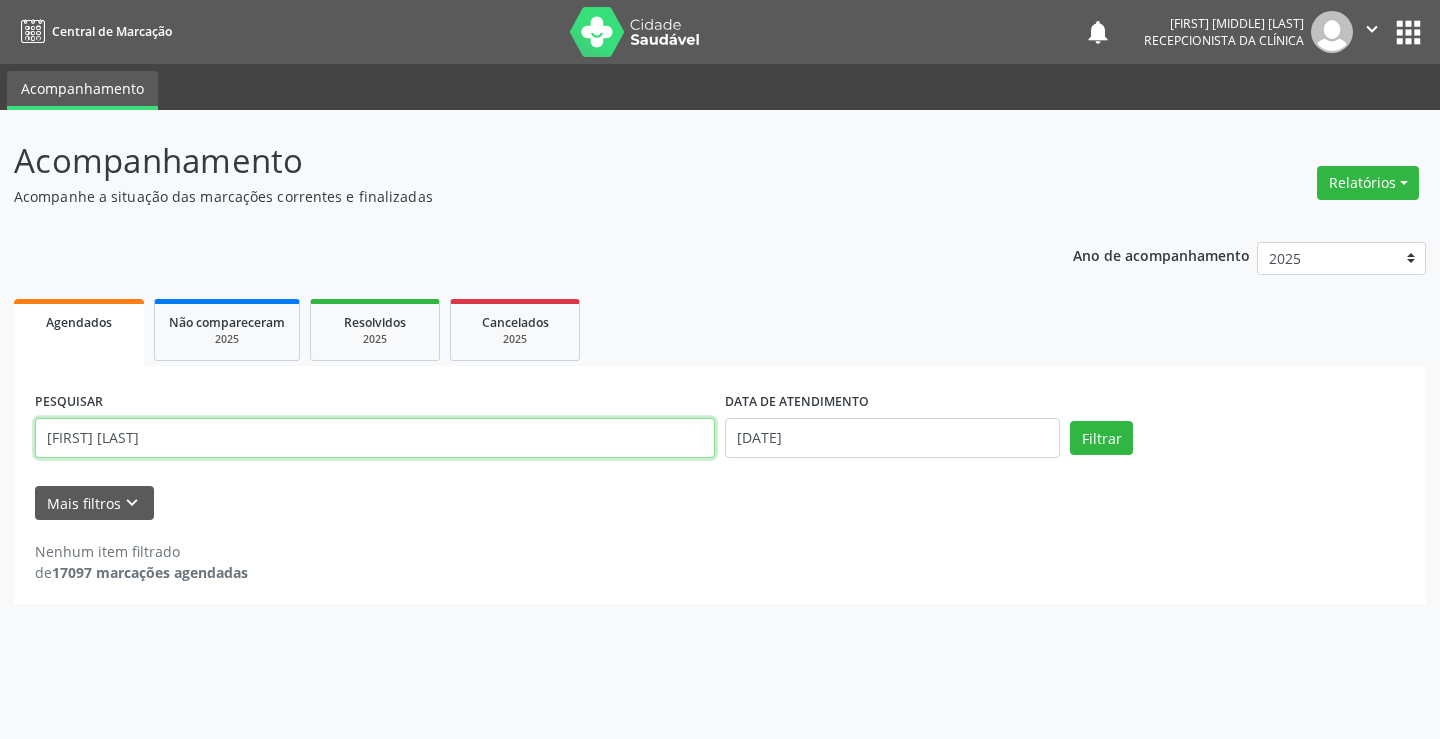 click on "[FIRST] [LAST]" at bounding box center (375, 438) 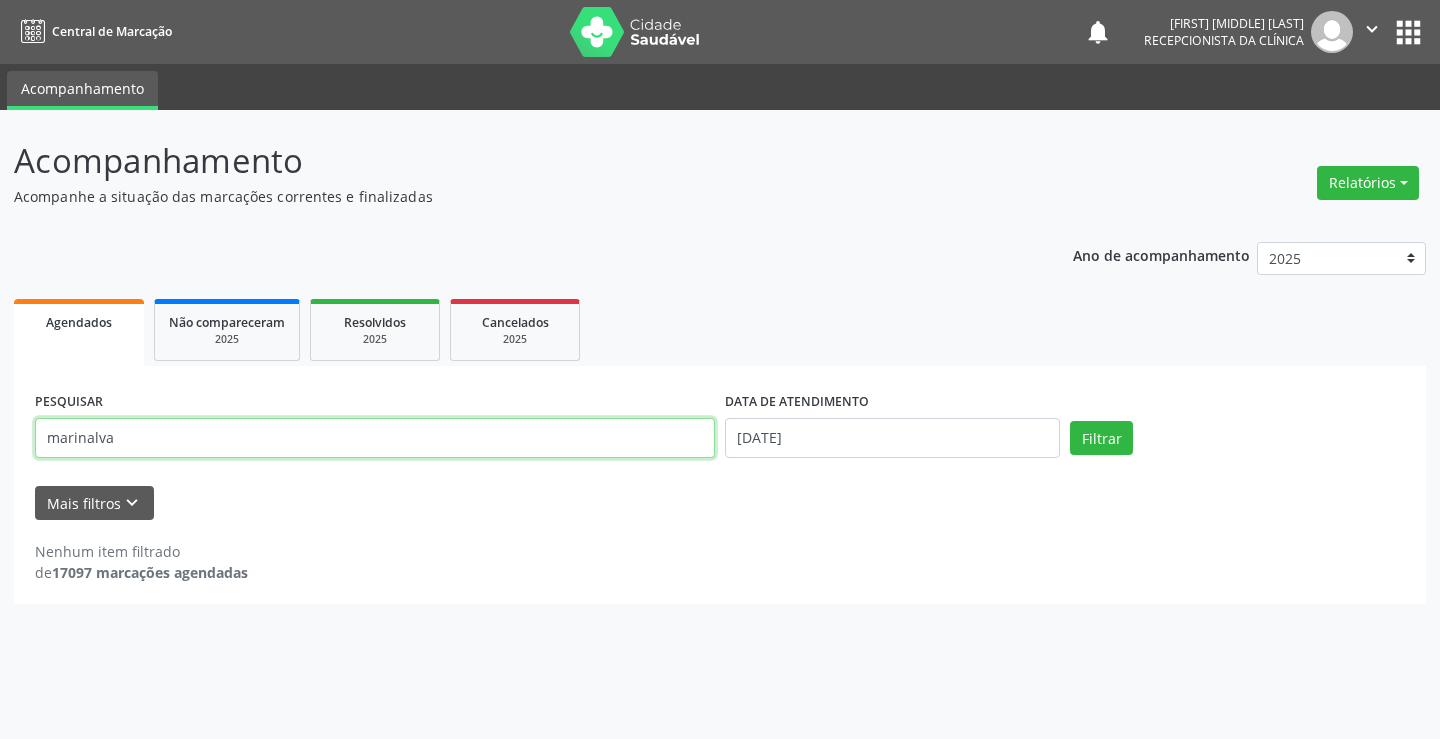 click on "Filtrar" at bounding box center (1101, 438) 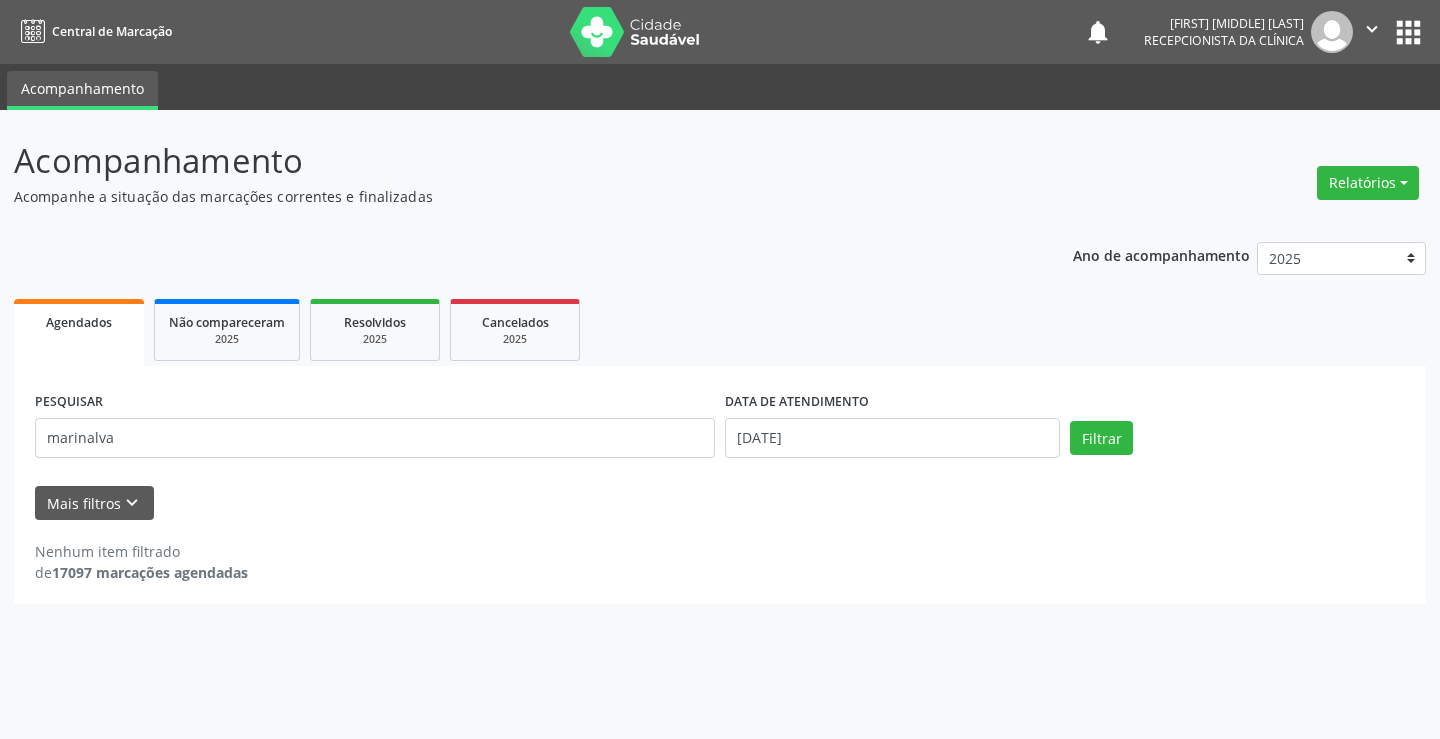 click on "SEARCH
[NAME]" at bounding box center [375, 429] 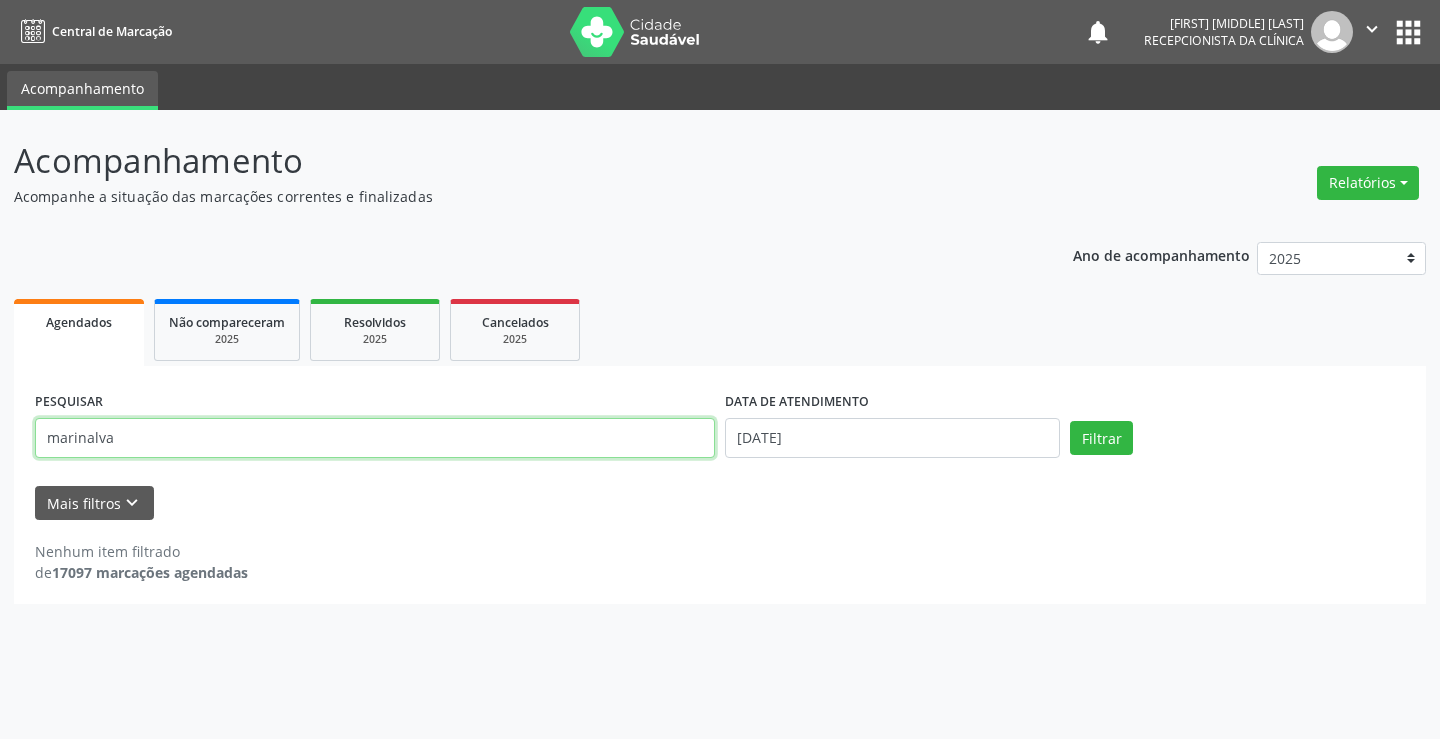 click on "marinalva" at bounding box center (375, 438) 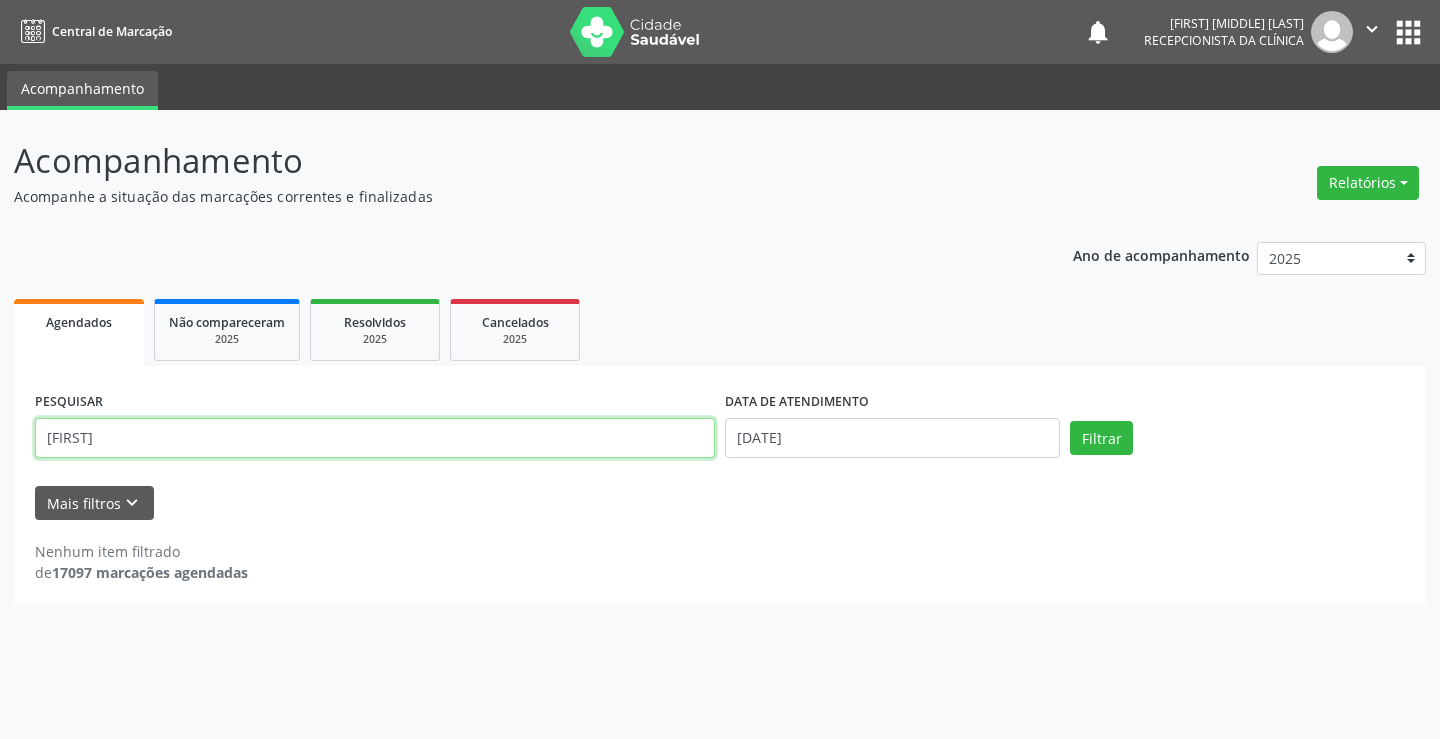 click on "Filtrar" at bounding box center [1101, 438] 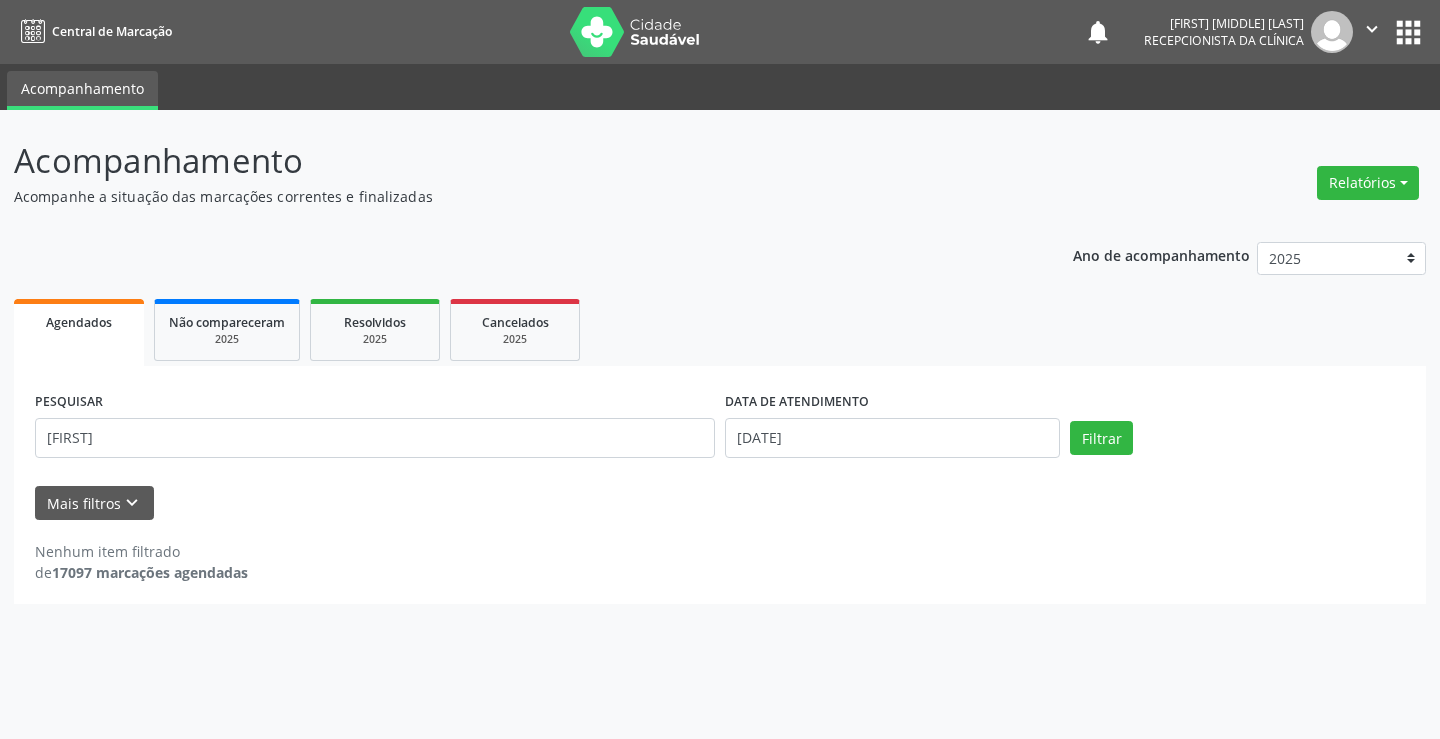 click on "PESQUISAR
[LAST]" at bounding box center (375, 429) 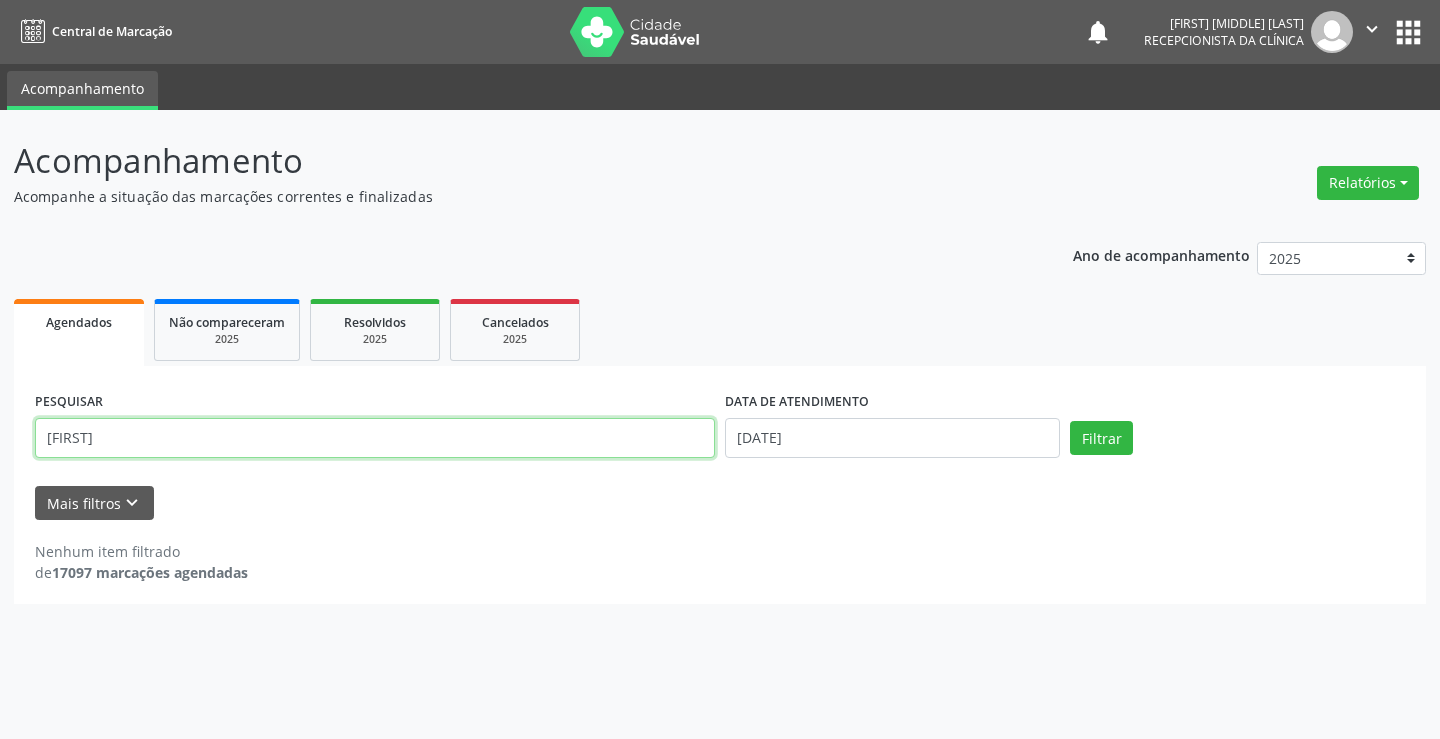click on "[FIRST]" at bounding box center [375, 438] 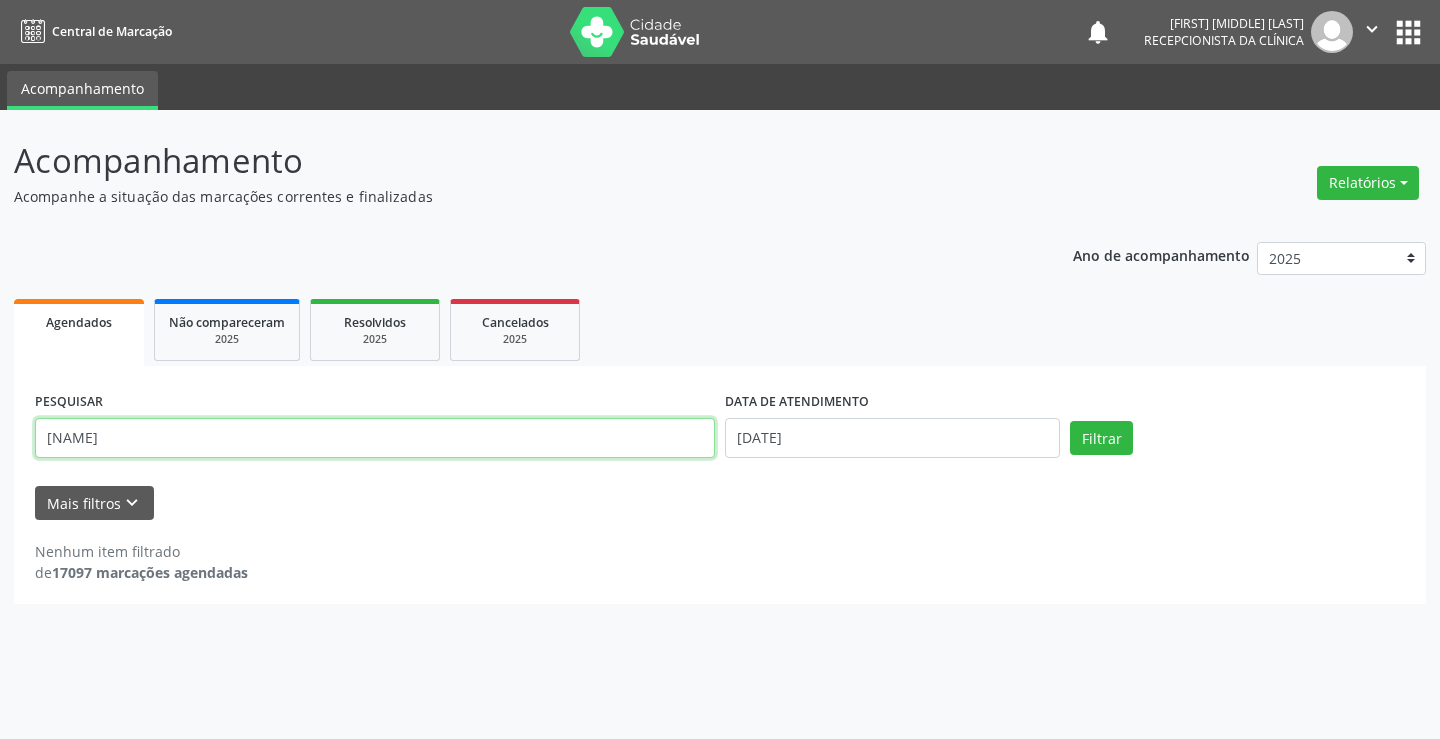 type on "[FIRST]" 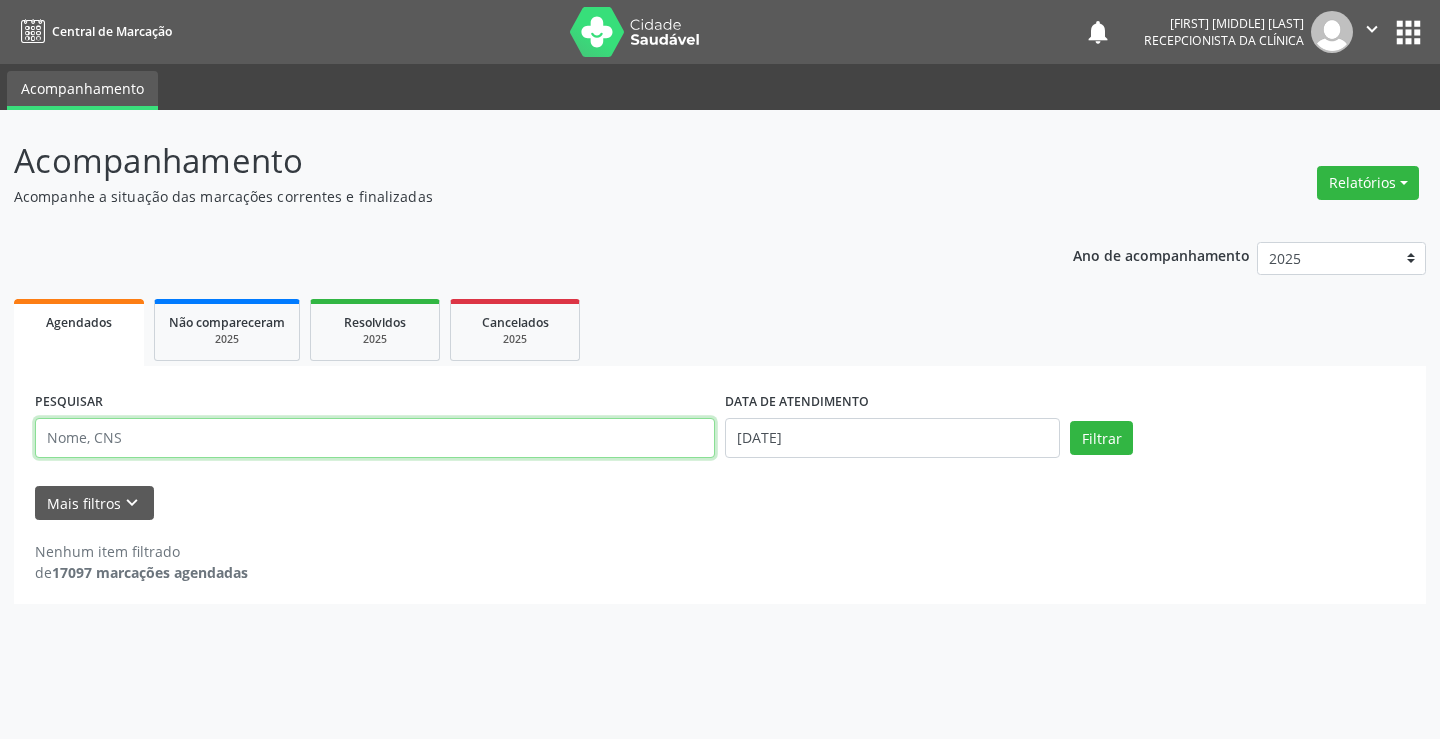 type 